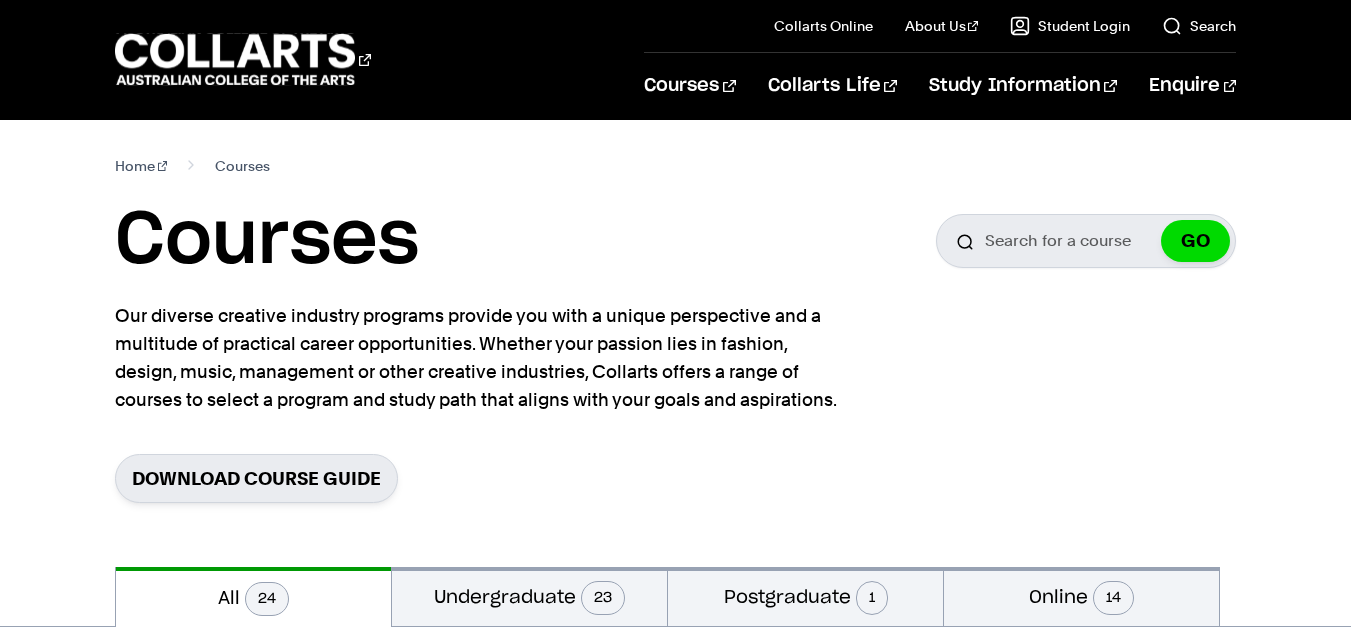 scroll, scrollTop: 0, scrollLeft: 0, axis: both 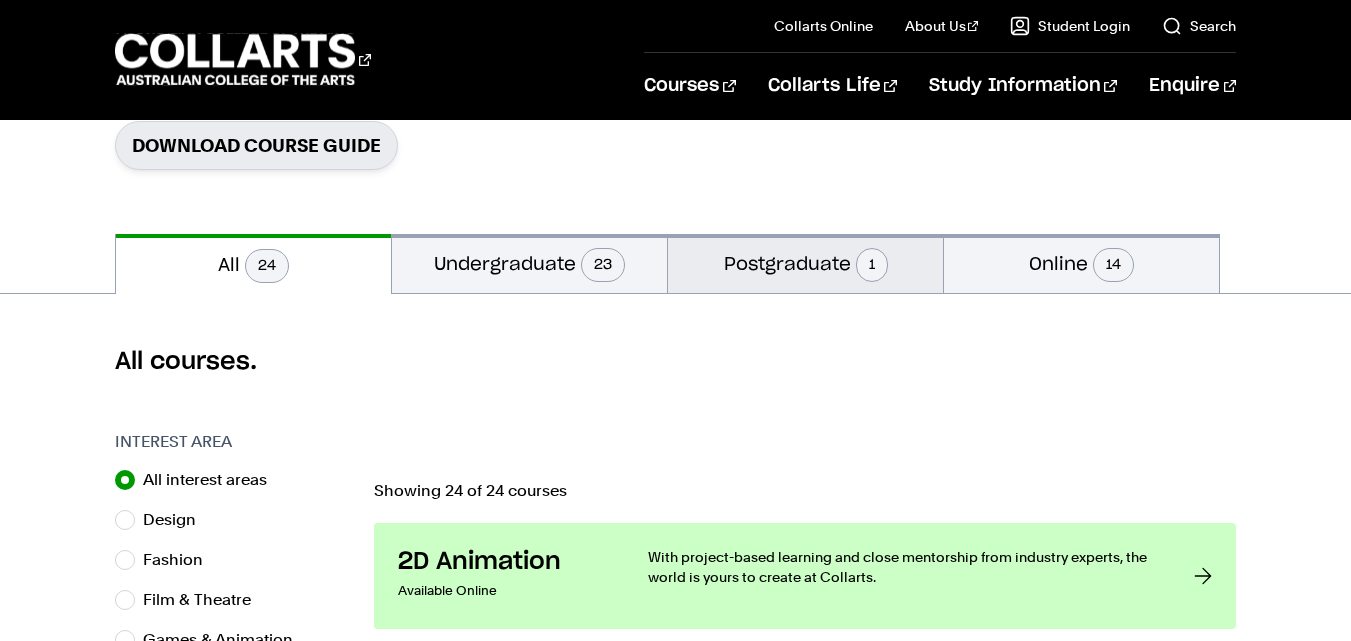 click on "Postgraduate  1" at bounding box center [805, 263] 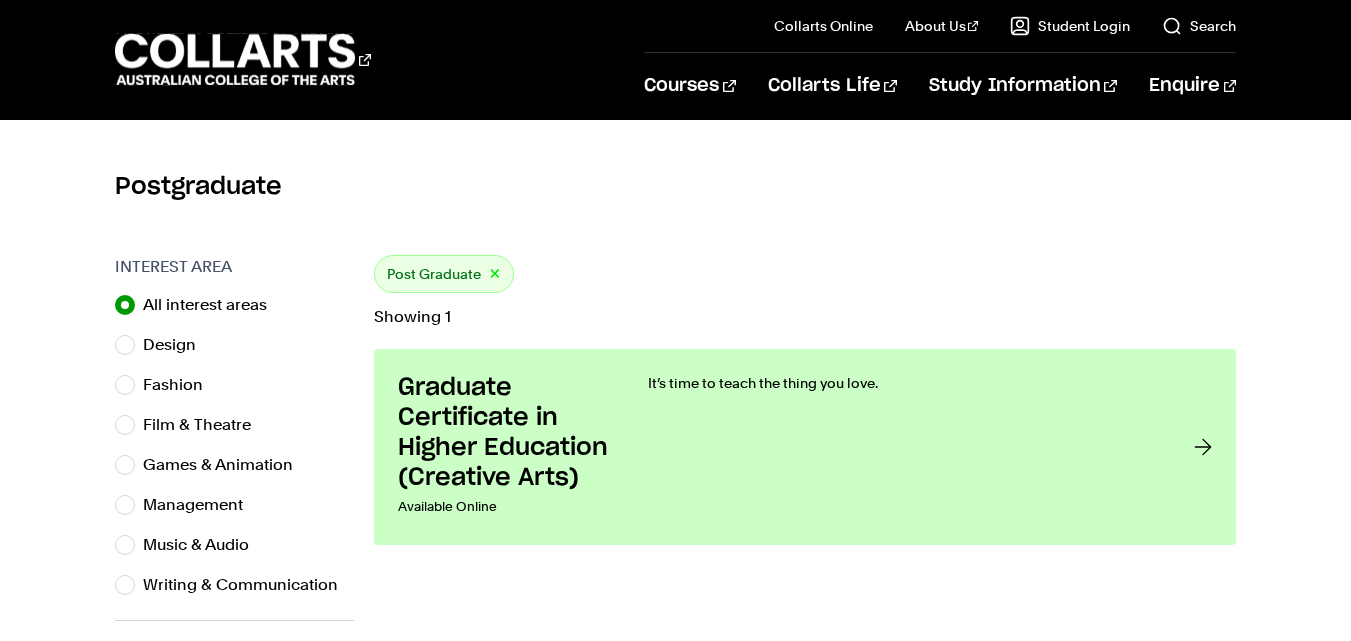 scroll, scrollTop: 667, scrollLeft: 0, axis: vertical 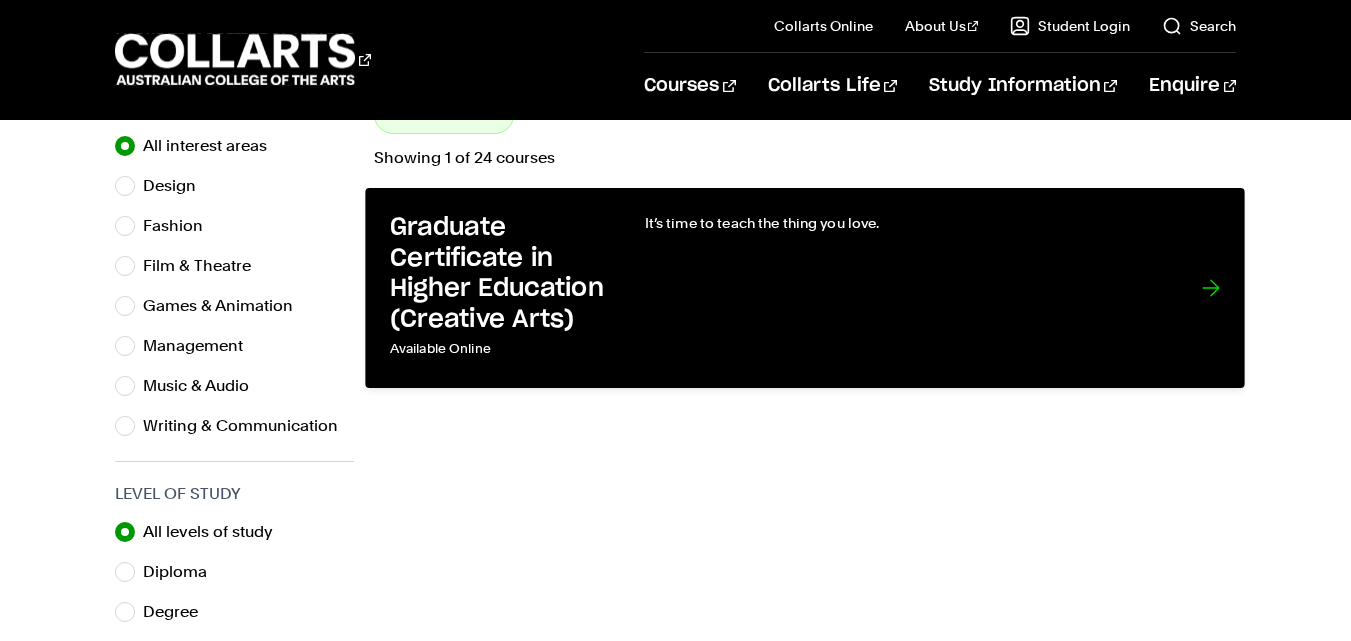 click on "It’s time to teach the thing you love." at bounding box center [903, 288] 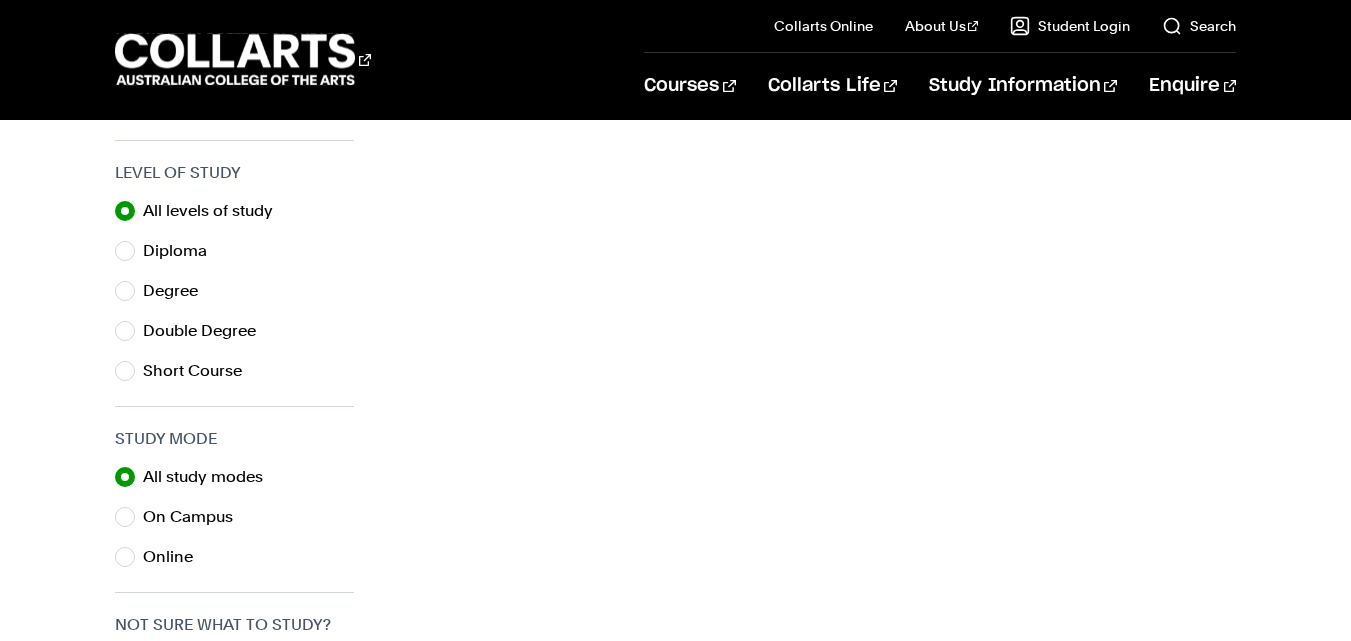 scroll, scrollTop: 333, scrollLeft: 0, axis: vertical 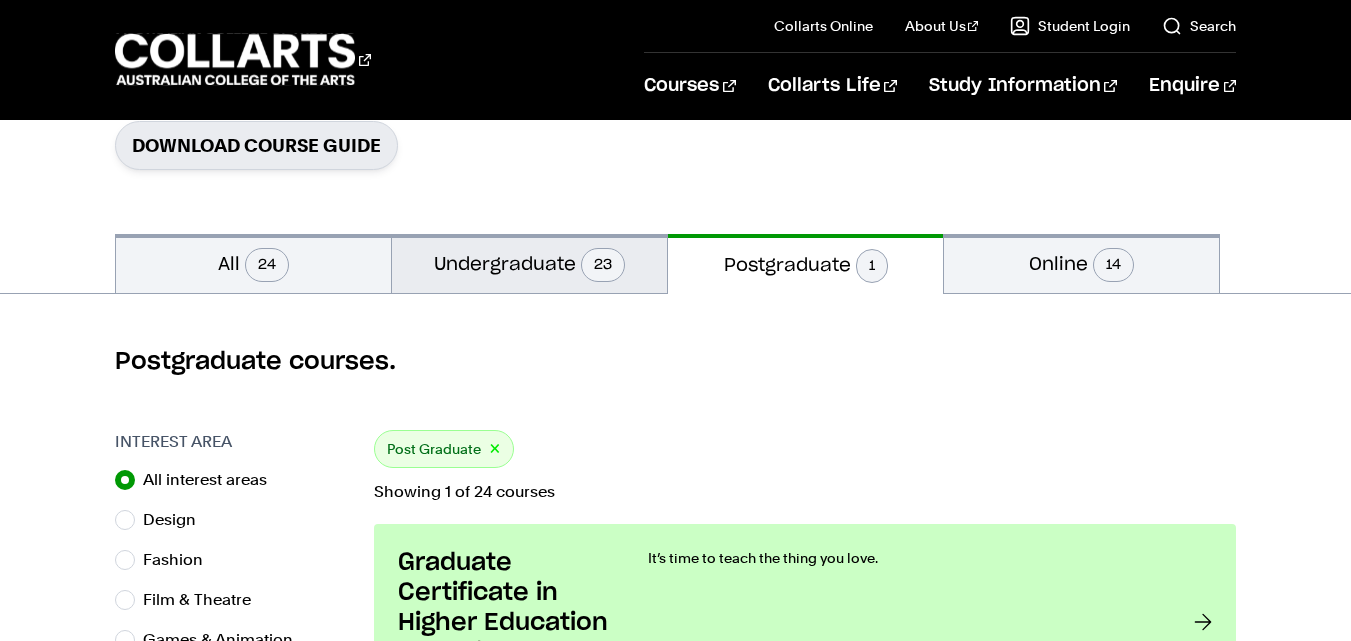 click on "23" at bounding box center (603, 265) 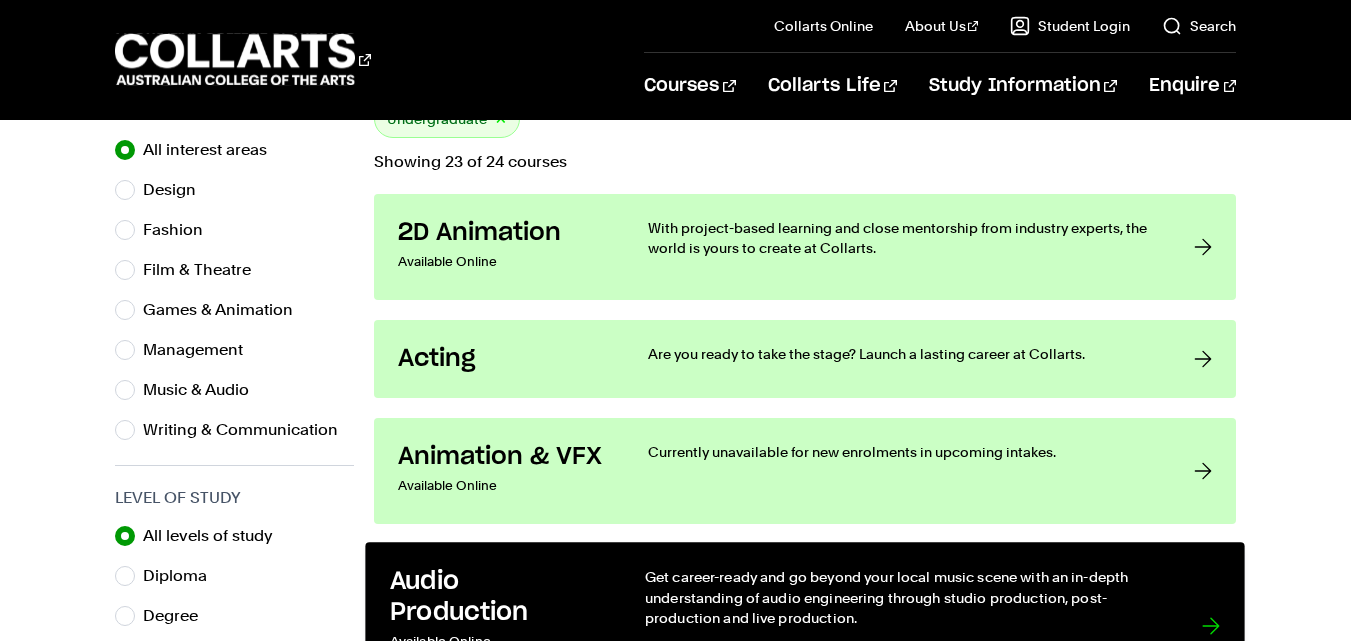 scroll, scrollTop: 500, scrollLeft: 0, axis: vertical 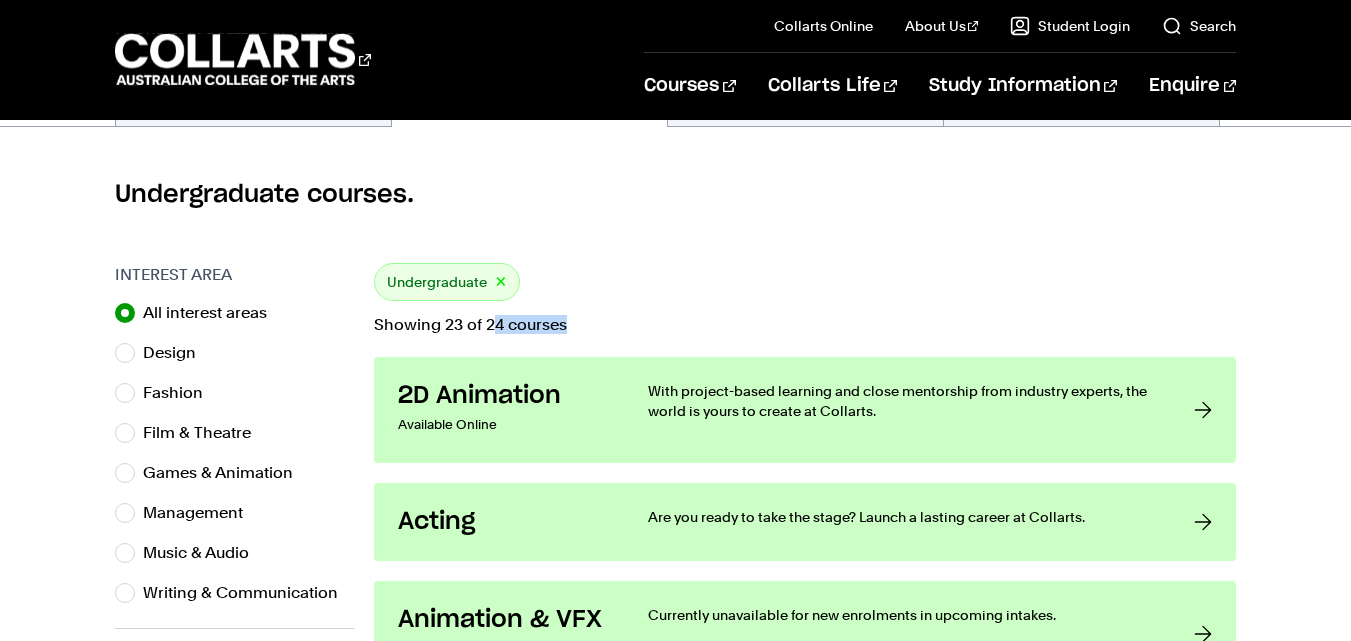 drag, startPoint x: 495, startPoint y: 326, endPoint x: 573, endPoint y: 321, distance: 78.160095 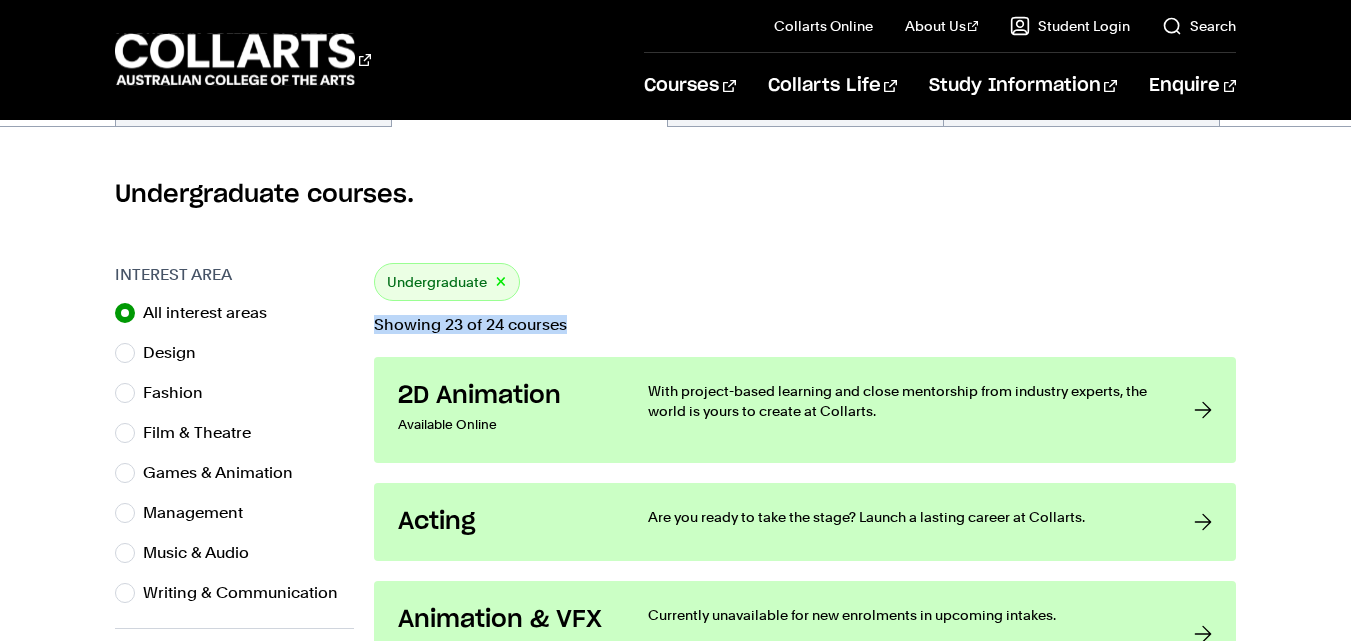 drag, startPoint x: 370, startPoint y: 323, endPoint x: 575, endPoint y: 318, distance: 205.06097 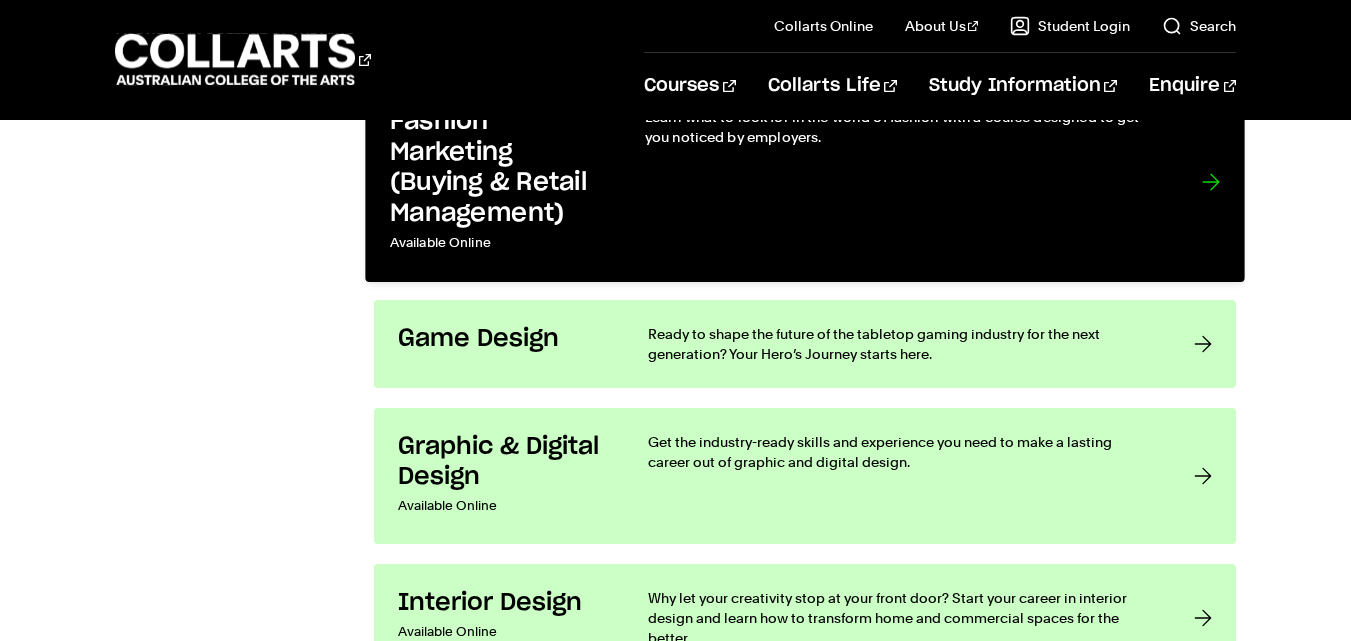 scroll, scrollTop: 2500, scrollLeft: 0, axis: vertical 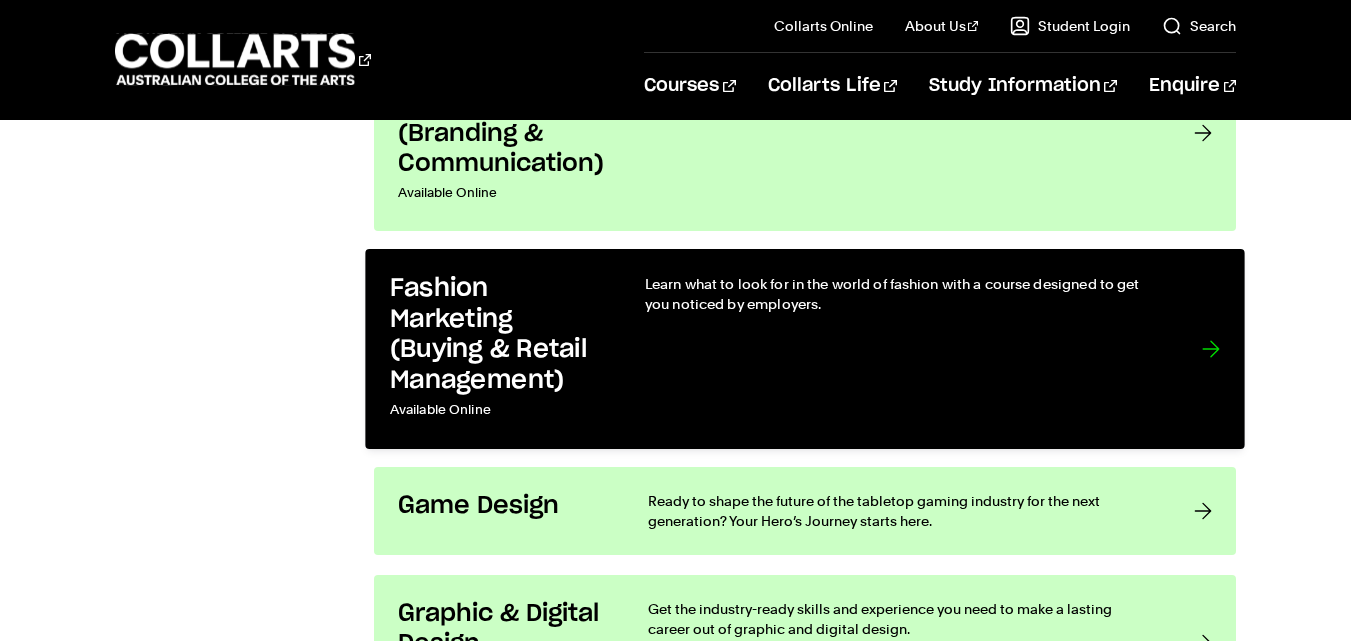 click on "Fashion Marketing (Buying & Retail Management)
Available Online
Learn what to look for in the world of fashion with a course designed to get you noticed by employers." at bounding box center [805, 349] 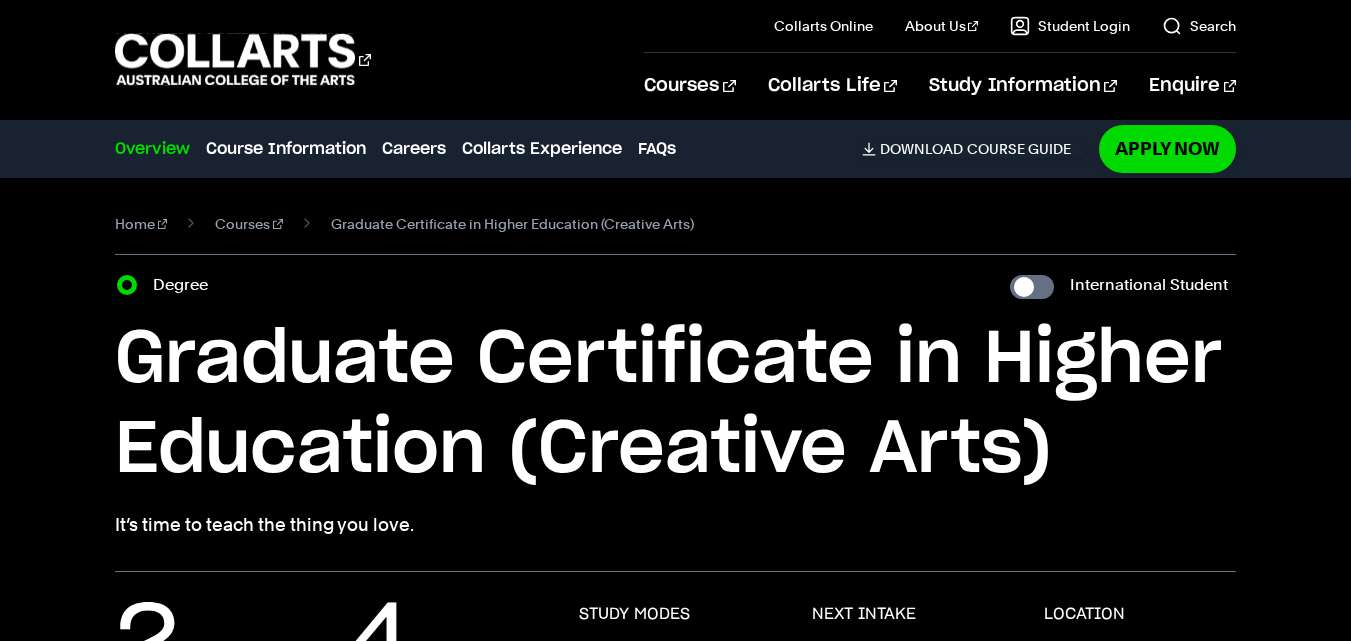 scroll, scrollTop: 833, scrollLeft: 0, axis: vertical 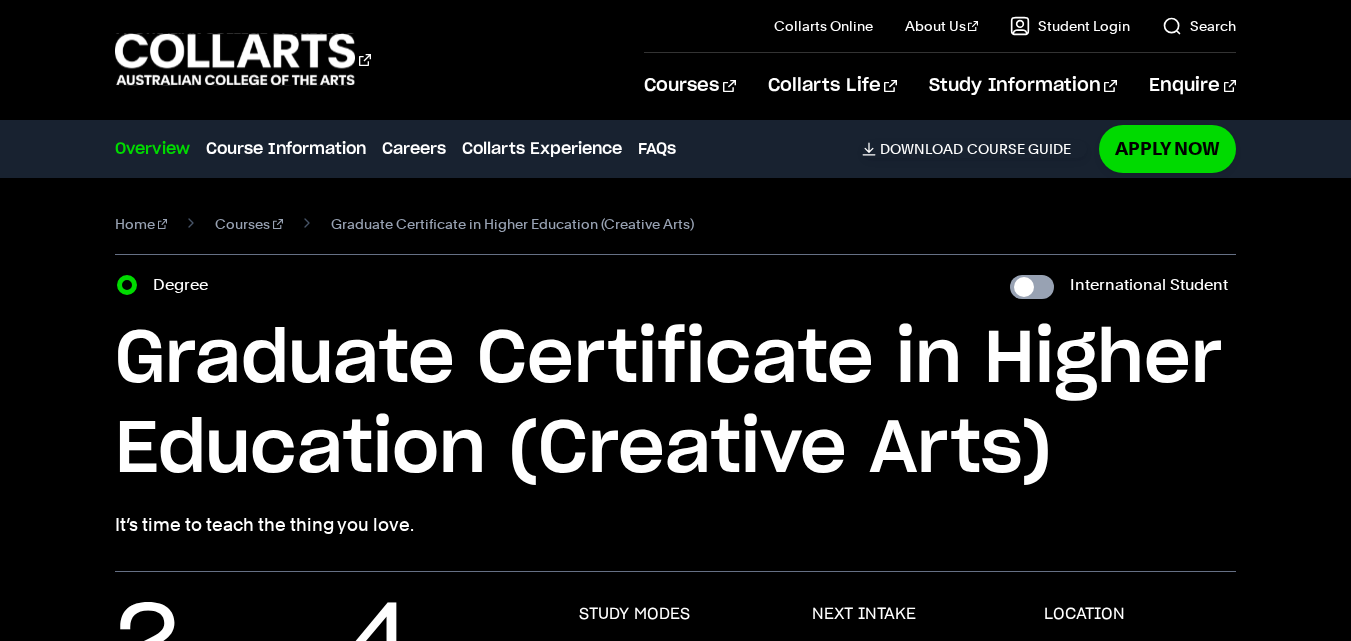 click on "International Student" at bounding box center [1032, 287] 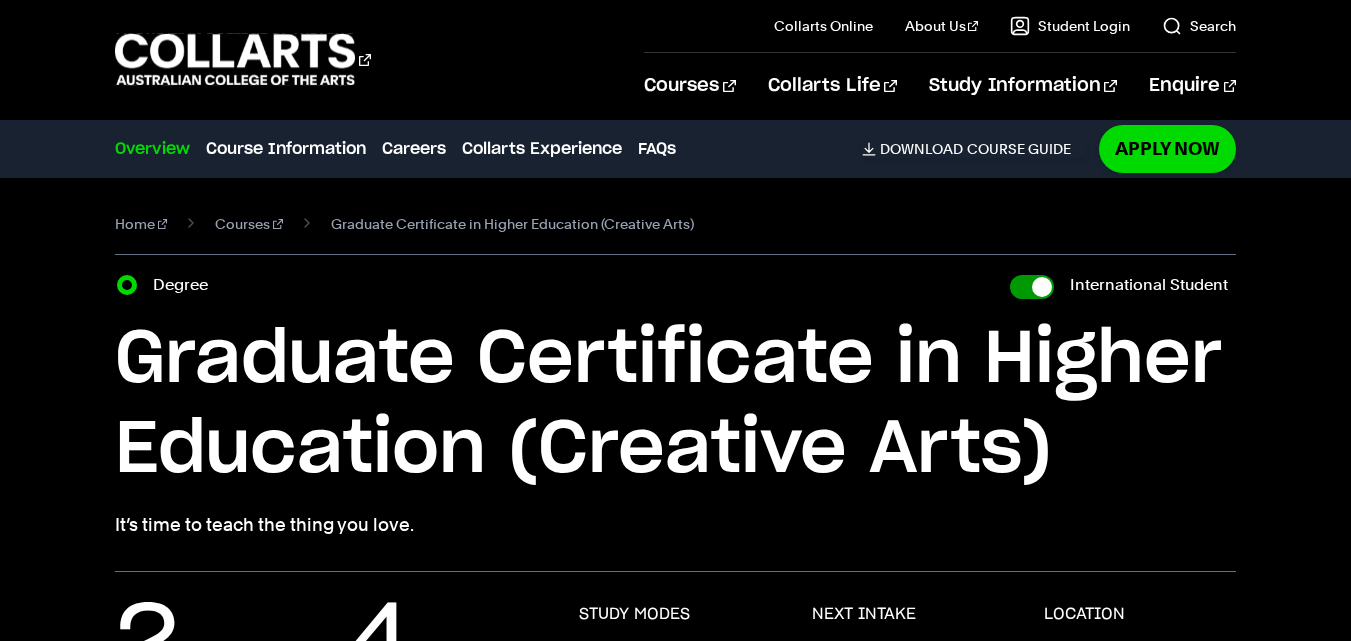 checkbox on "true" 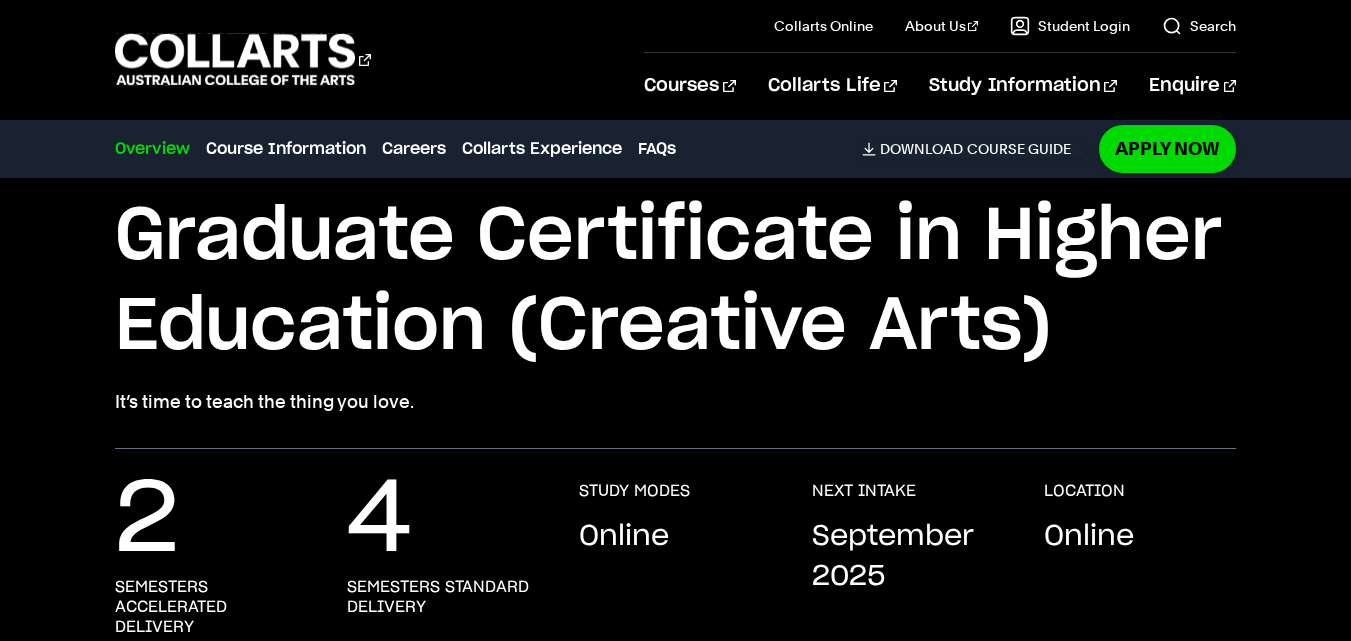 scroll, scrollTop: 0, scrollLeft: 0, axis: both 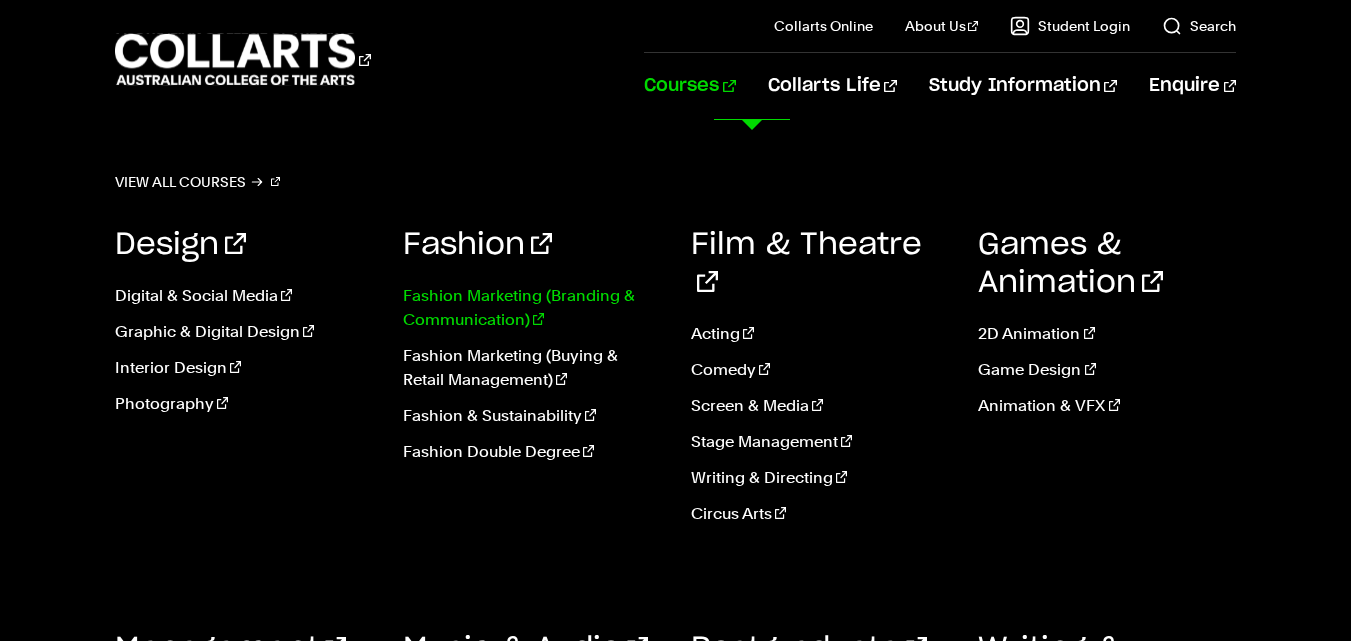 click on "Fashion Marketing (Branding & Communication)" at bounding box center [532, 308] 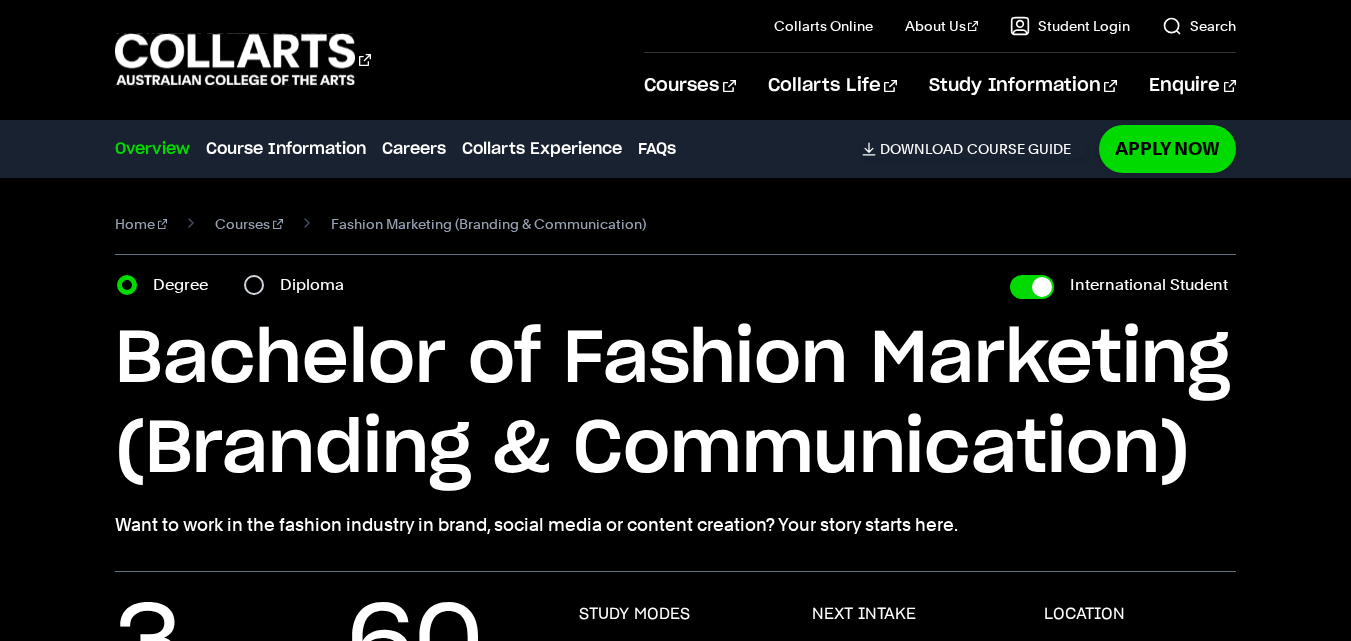 scroll, scrollTop: 0, scrollLeft: 0, axis: both 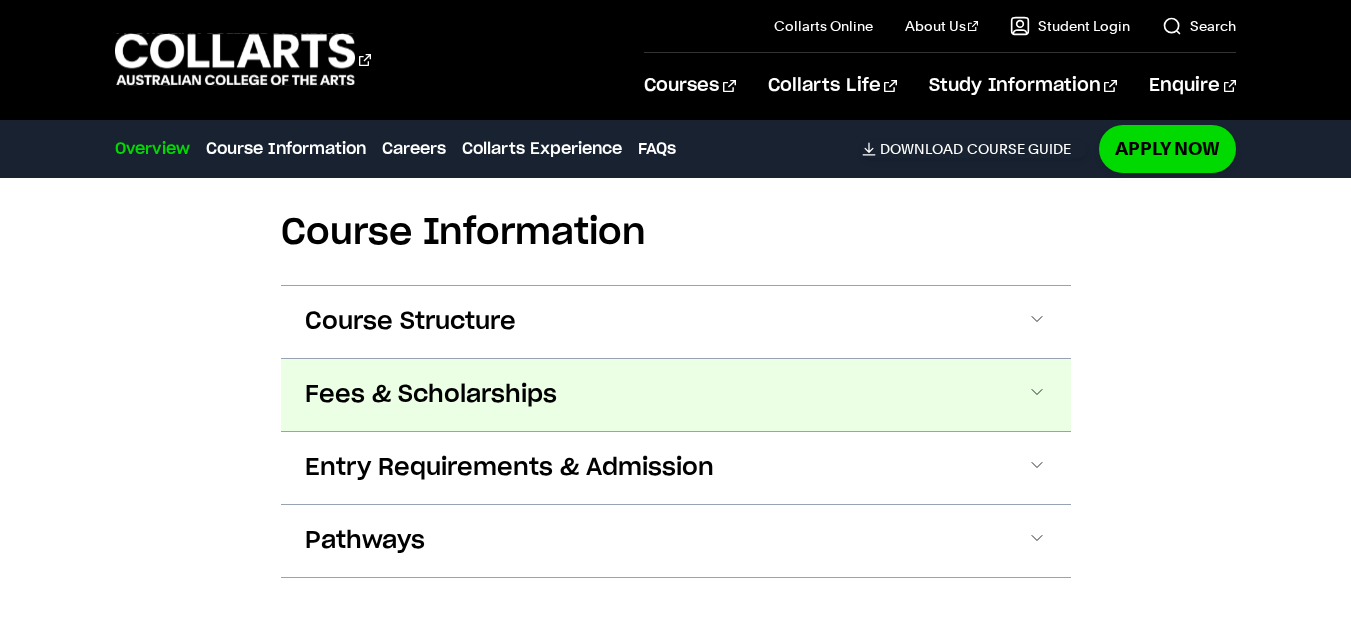 click on "Fees & Scholarships" at bounding box center (0, 0) 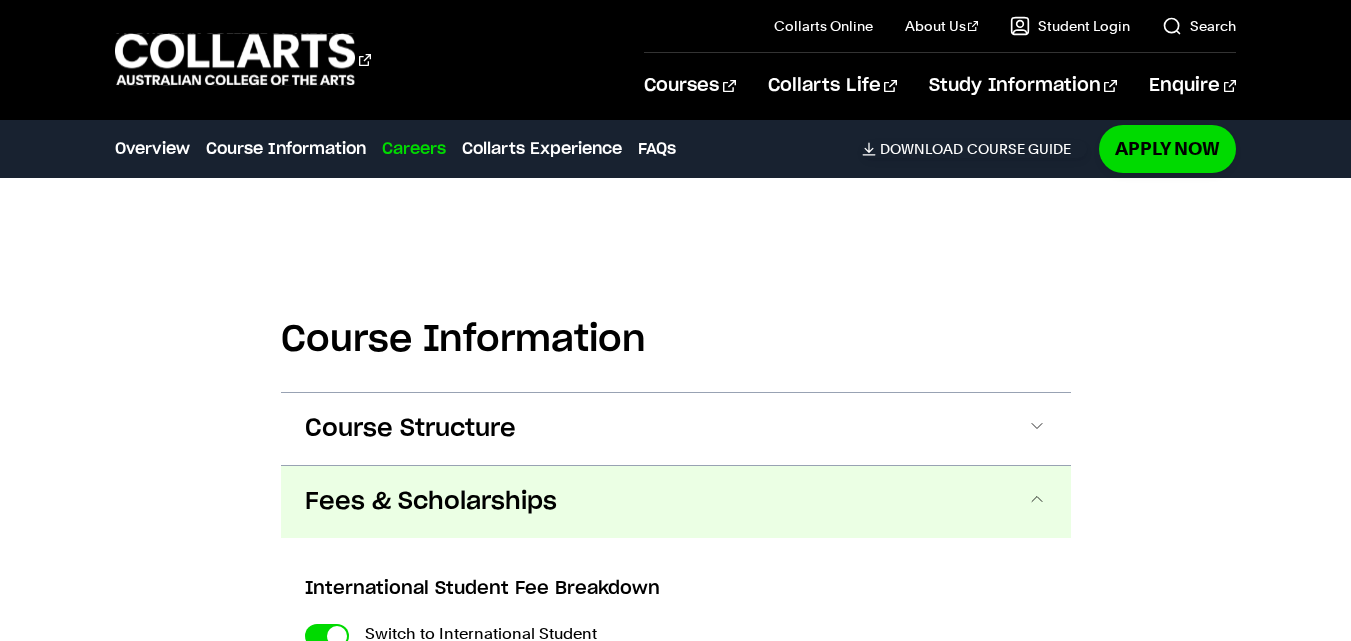 scroll, scrollTop: 1846, scrollLeft: 0, axis: vertical 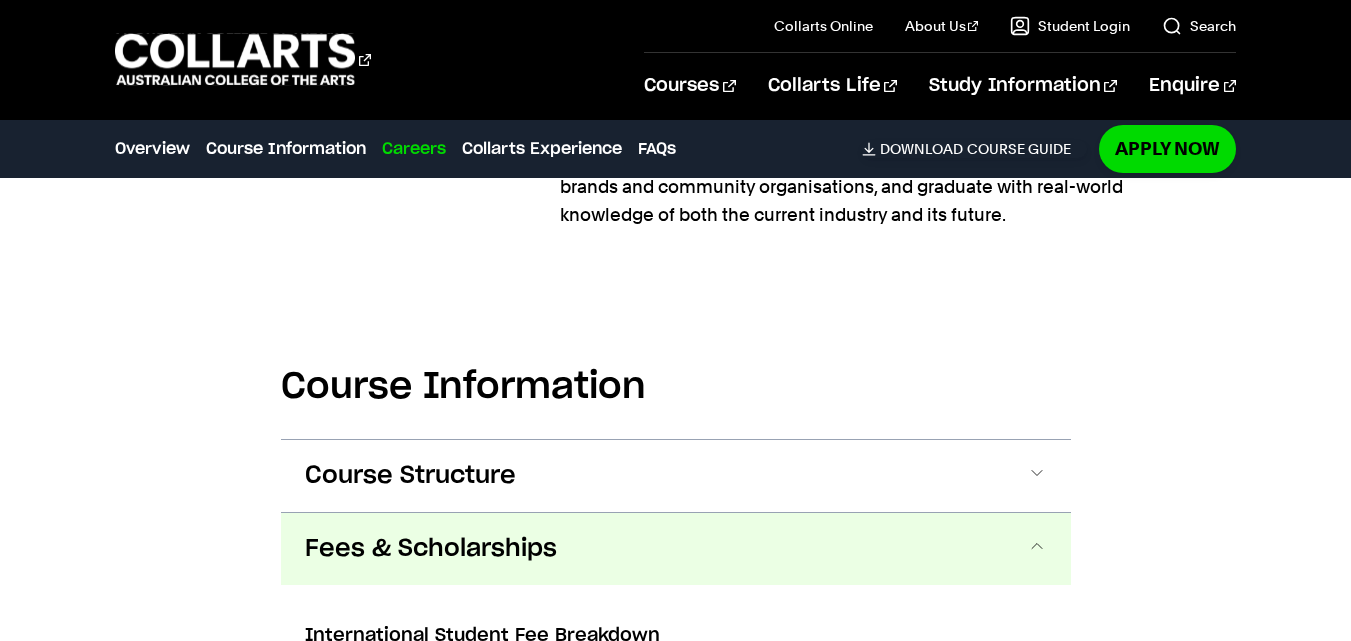 click on "Fees & Scholarships" at bounding box center [676, 549] 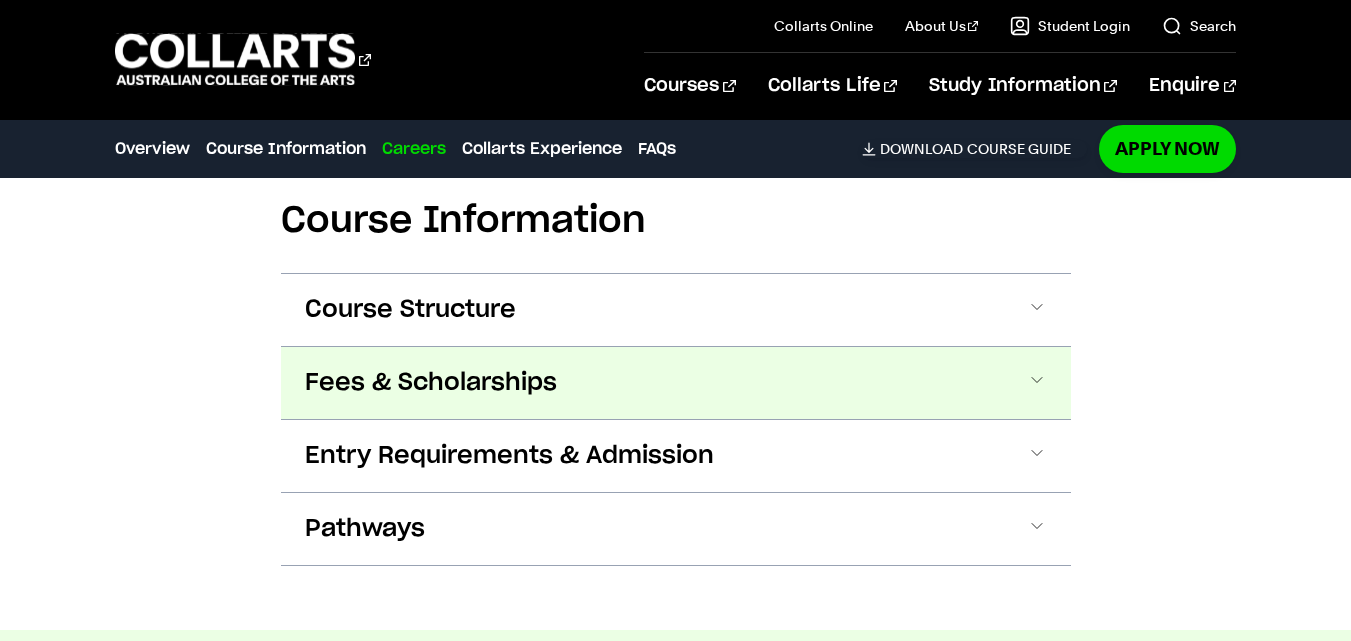 click on "Fees & Scholarships" at bounding box center (0, 0) 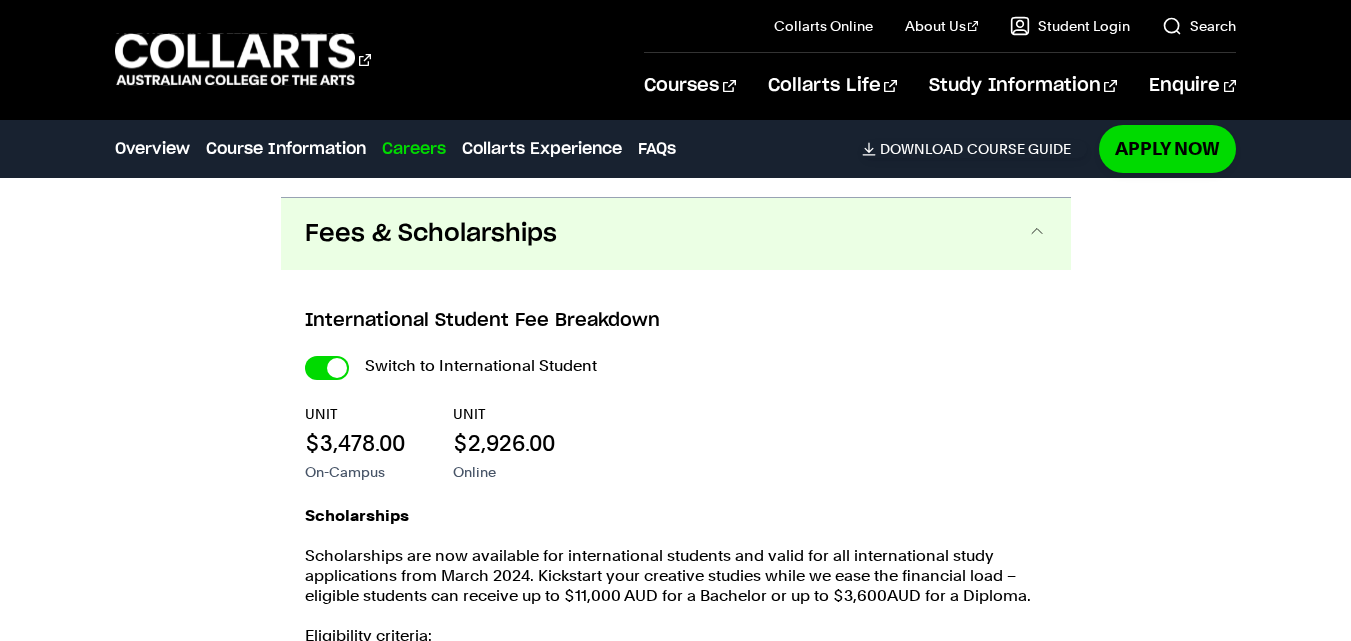 scroll, scrollTop: 2179, scrollLeft: 0, axis: vertical 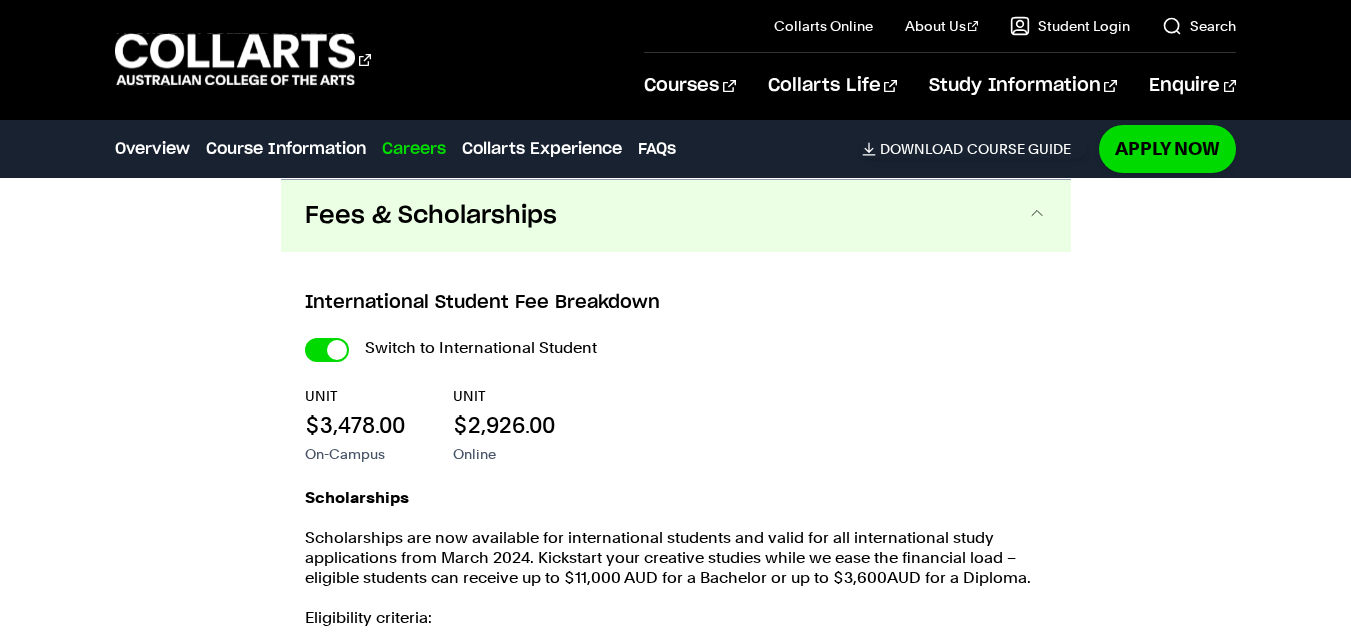 click on "Fees & Scholarships" at bounding box center [676, 216] 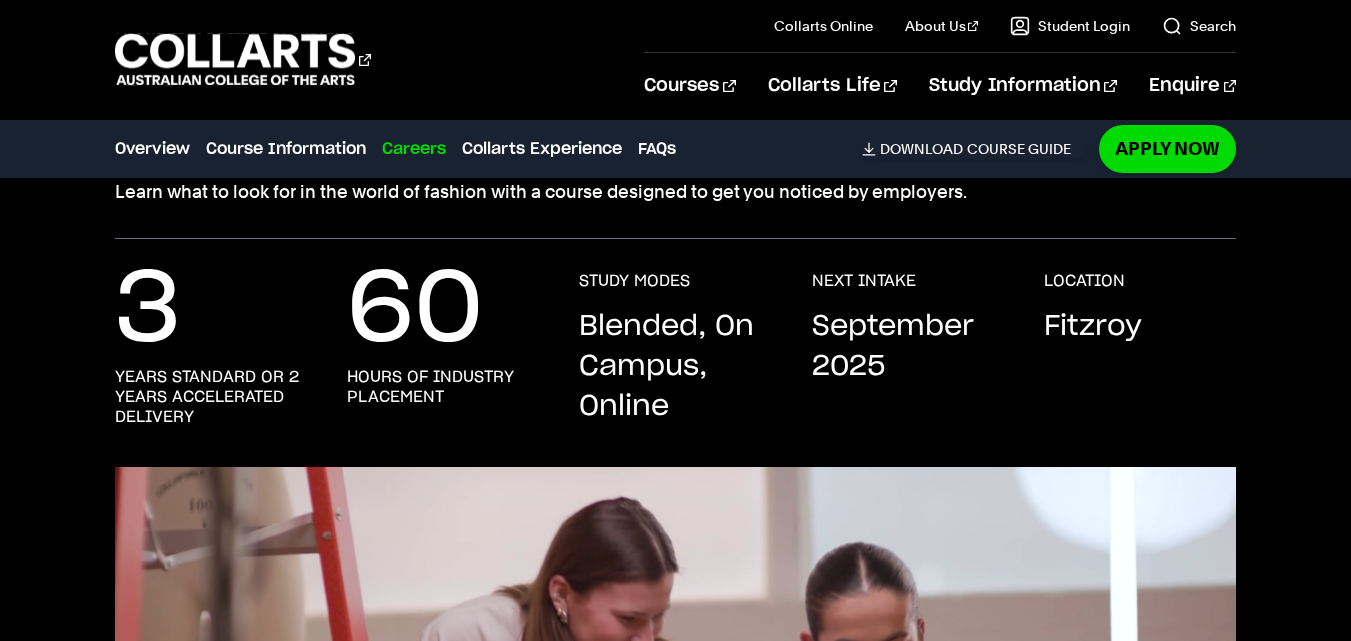 scroll, scrollTop: 0, scrollLeft: 0, axis: both 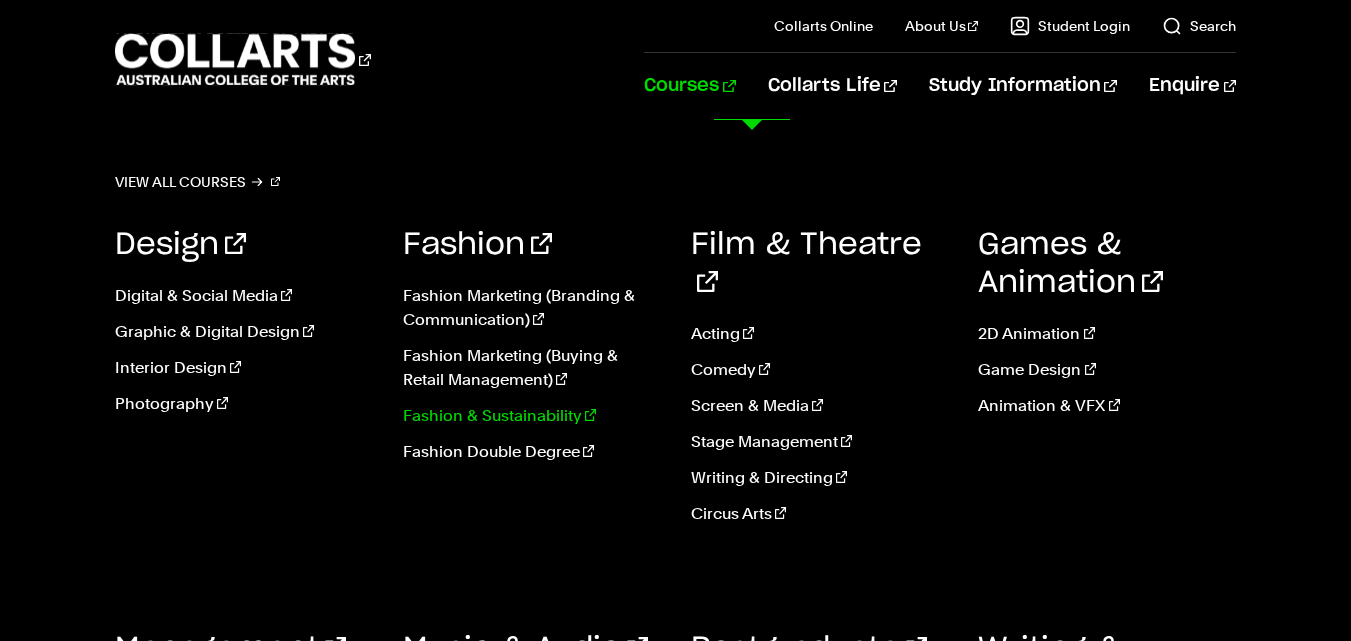 click on "Fashion & Sustainability" at bounding box center [532, 416] 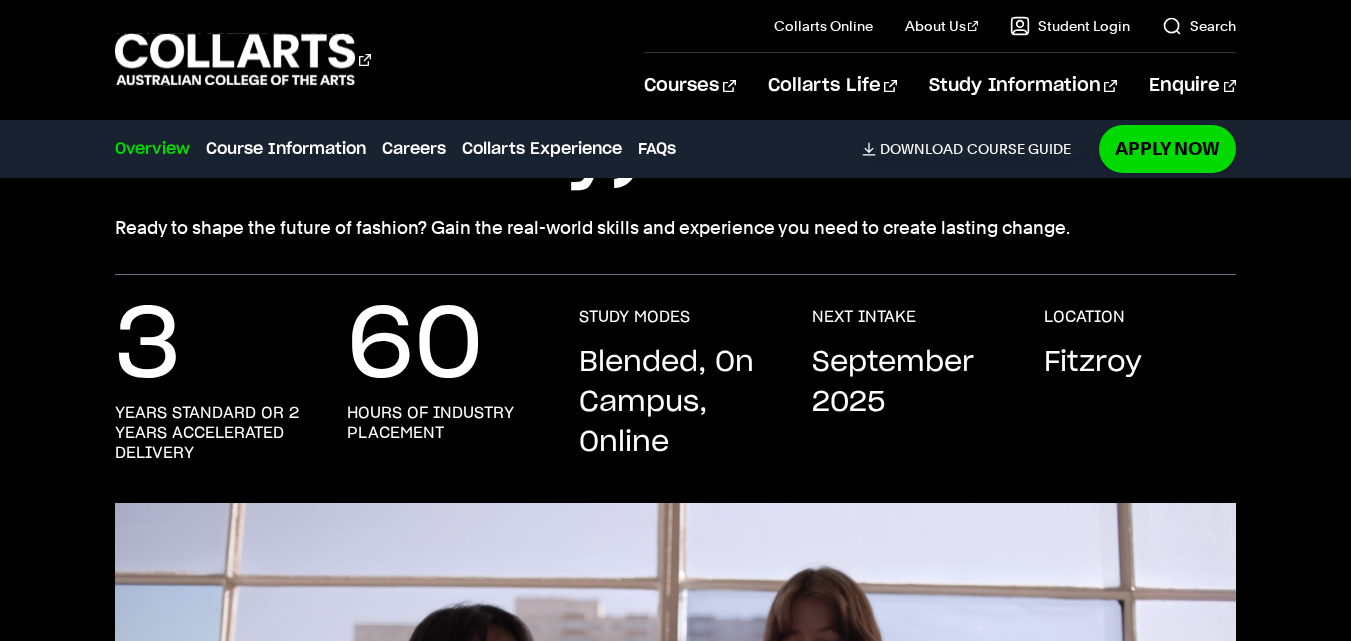 scroll, scrollTop: 333, scrollLeft: 0, axis: vertical 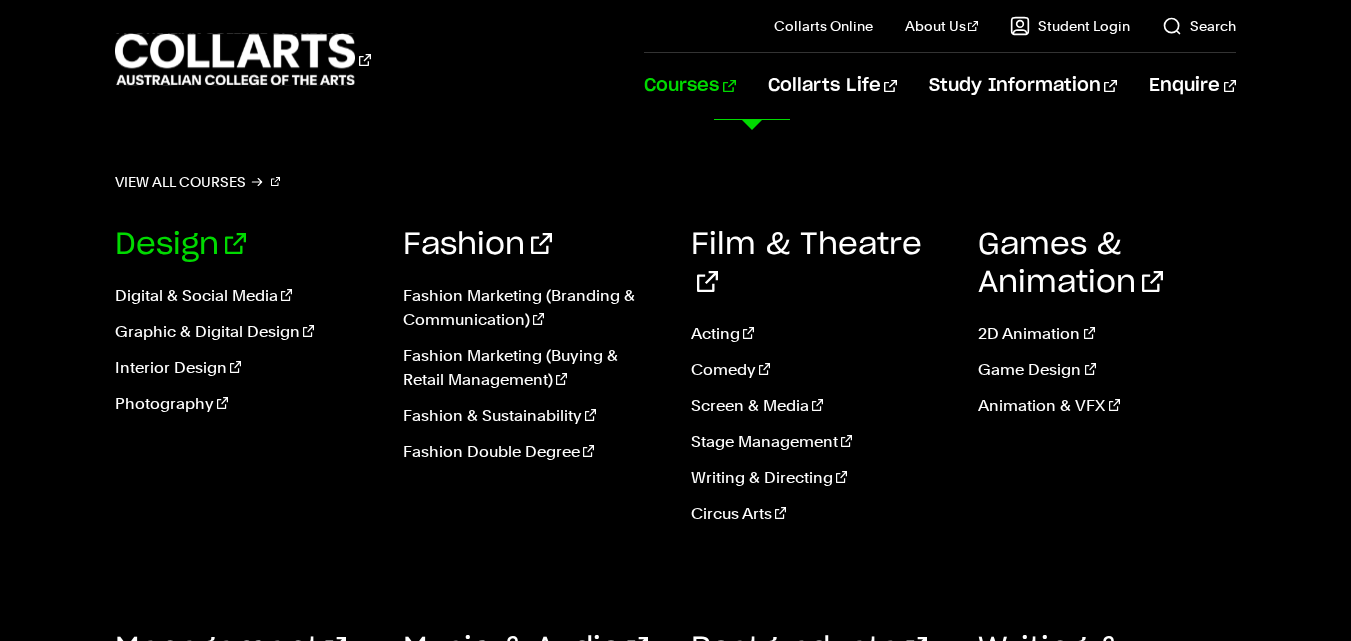 click on "Design" at bounding box center [180, 245] 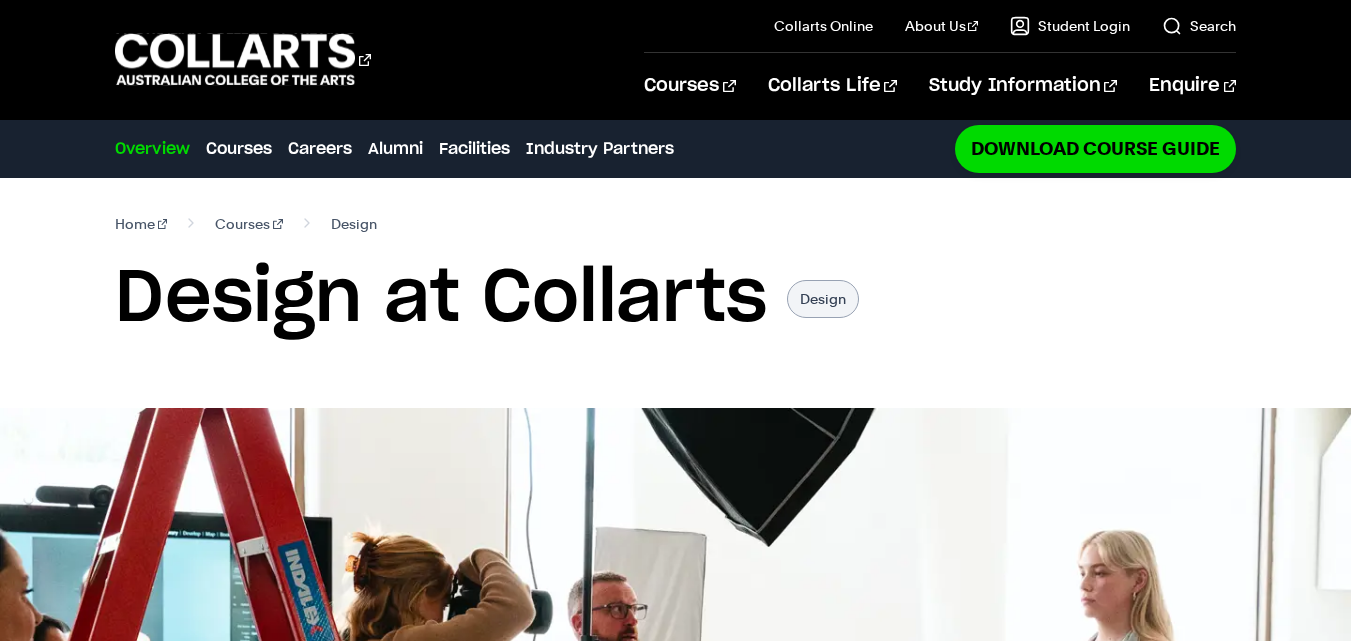 scroll, scrollTop: 333, scrollLeft: 0, axis: vertical 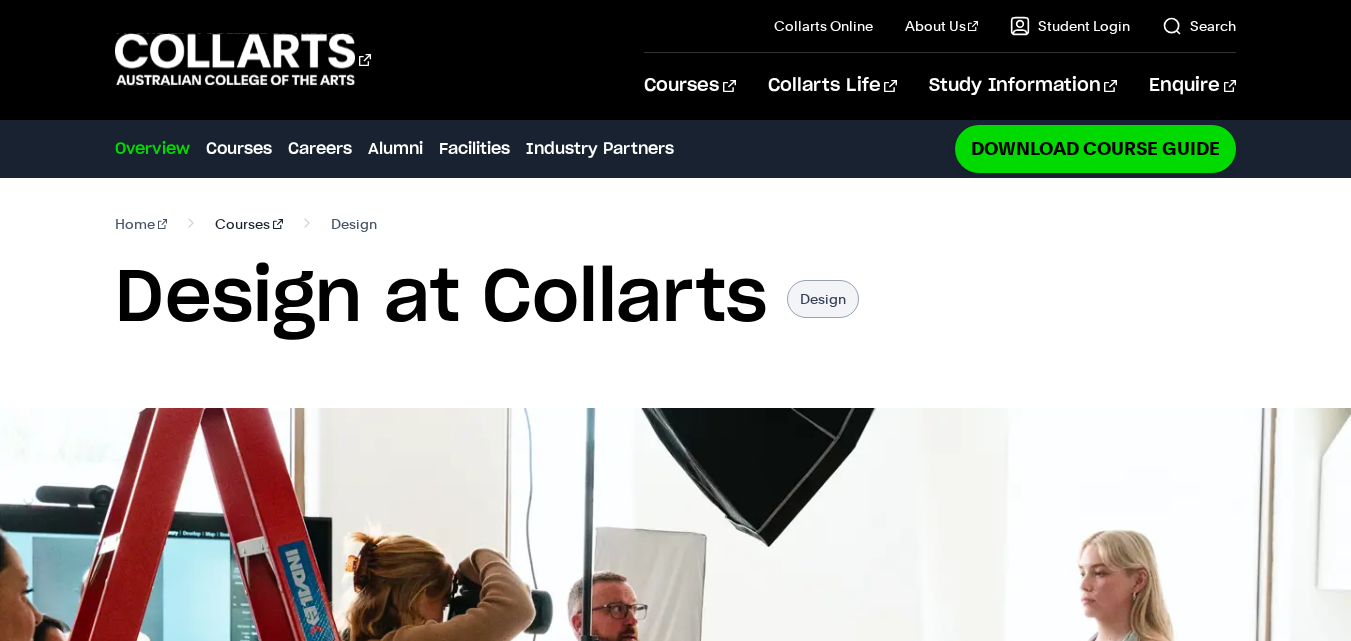 click on "Courses" at bounding box center [249, 224] 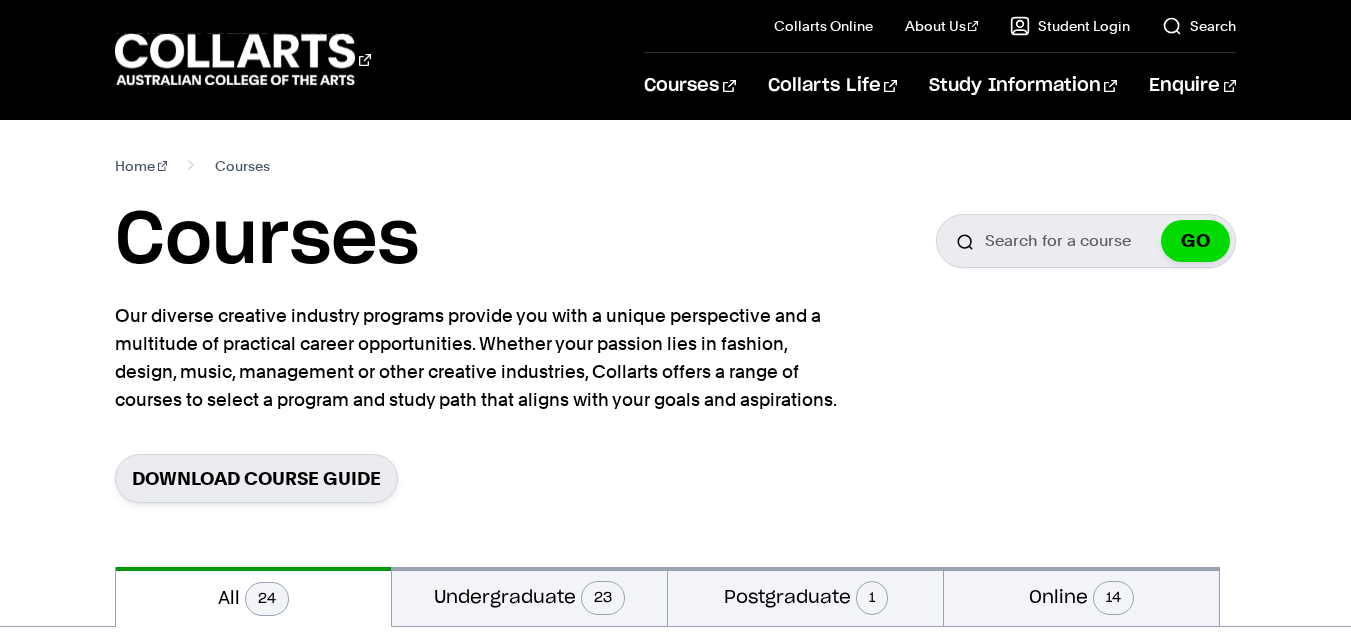 scroll, scrollTop: 0, scrollLeft: 0, axis: both 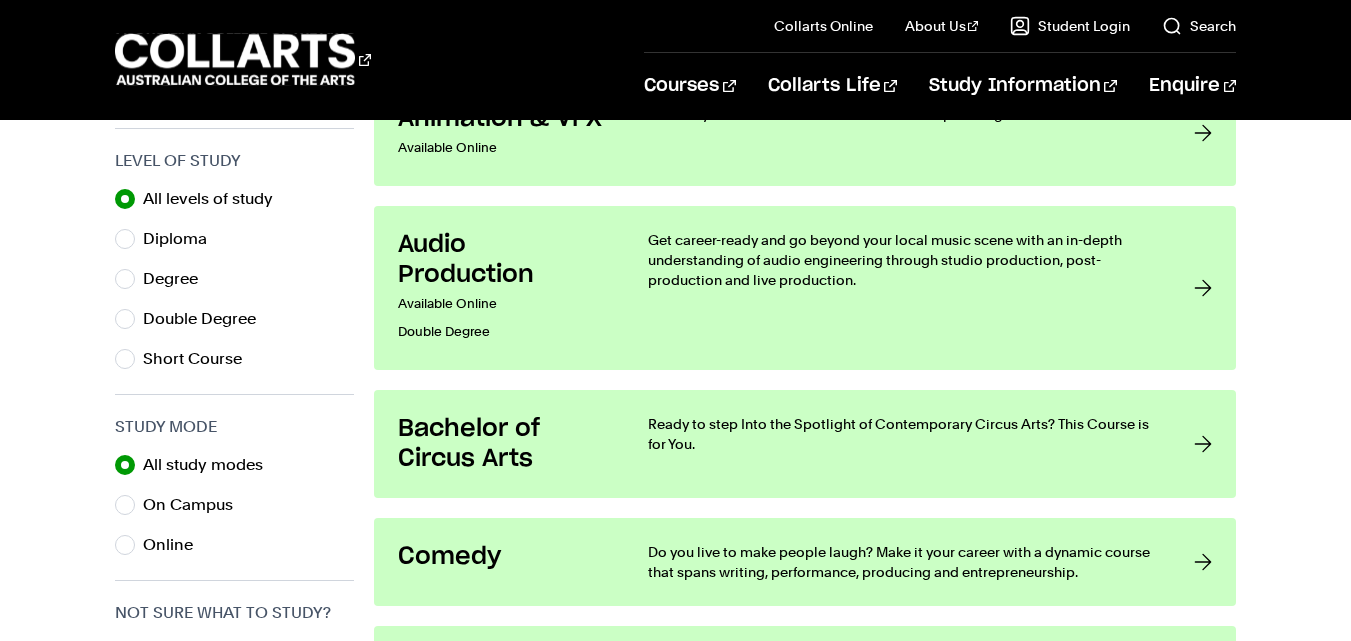 click on "Interest Area
All interest areas
Design
Fashion
Film & Theatre
Games & Animation
Management
Diploma" at bounding box center (675, 1627) 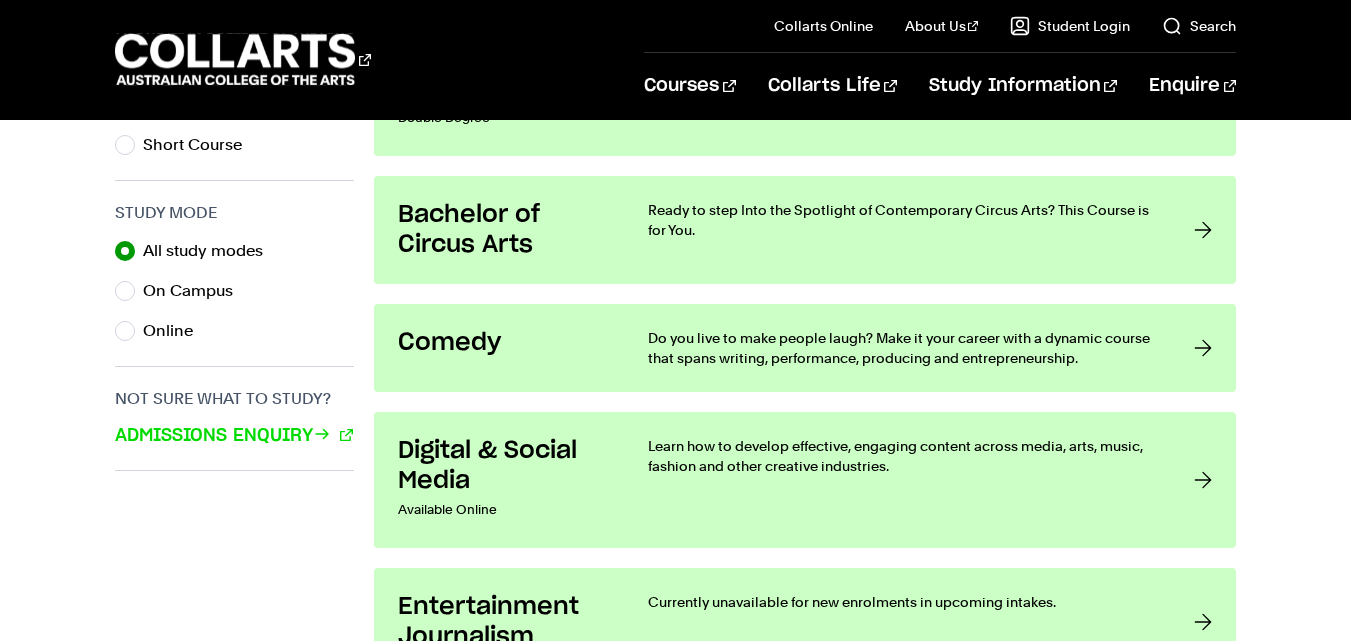 scroll, scrollTop: 1167, scrollLeft: 0, axis: vertical 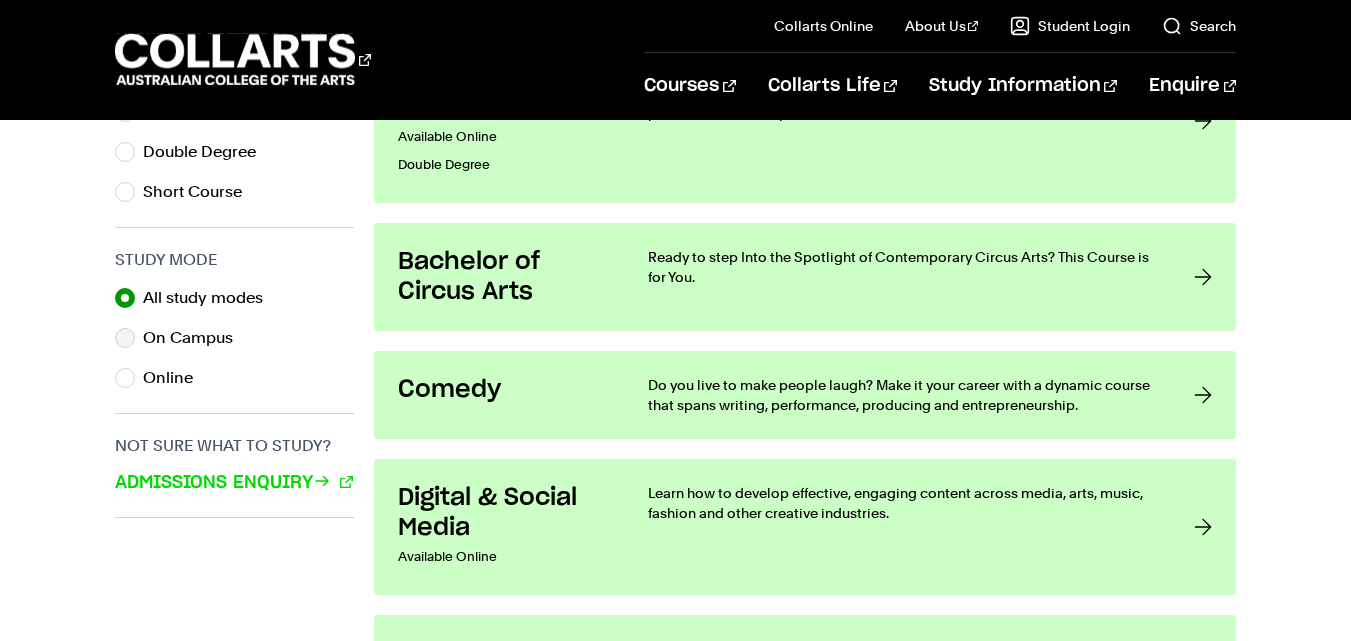 drag, startPoint x: 199, startPoint y: 337, endPoint x: 226, endPoint y: 328, distance: 28.460499 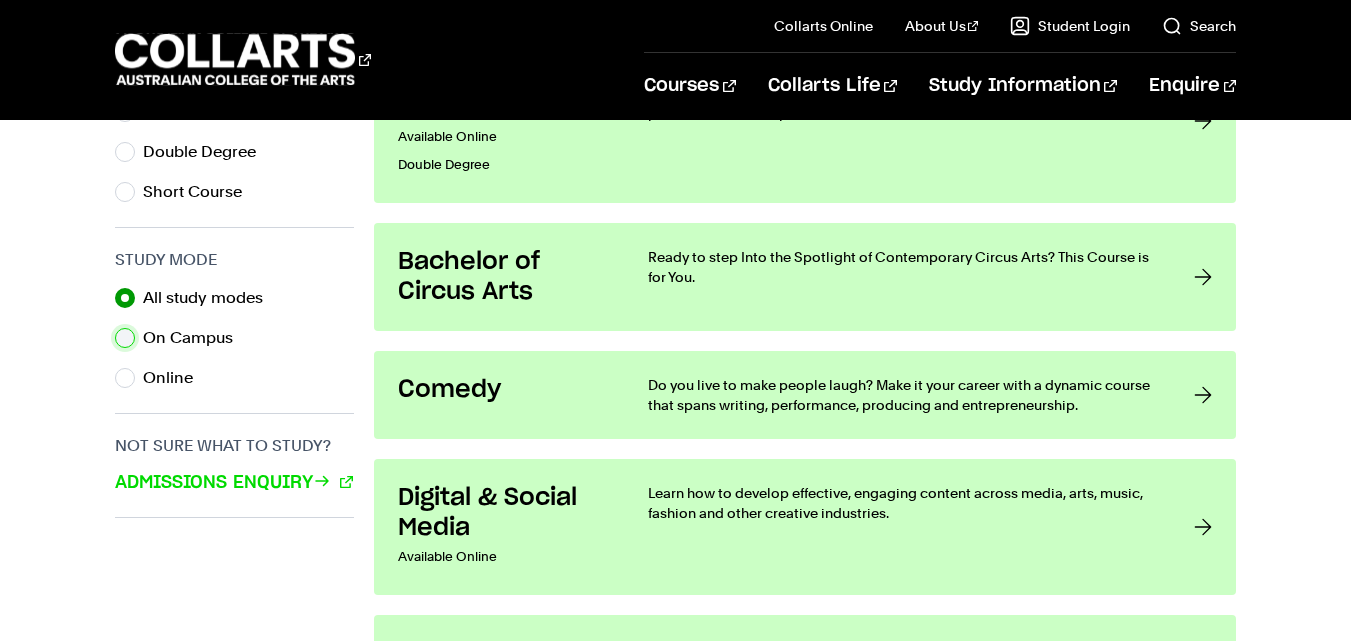 click on "On Campus" at bounding box center [125, 338] 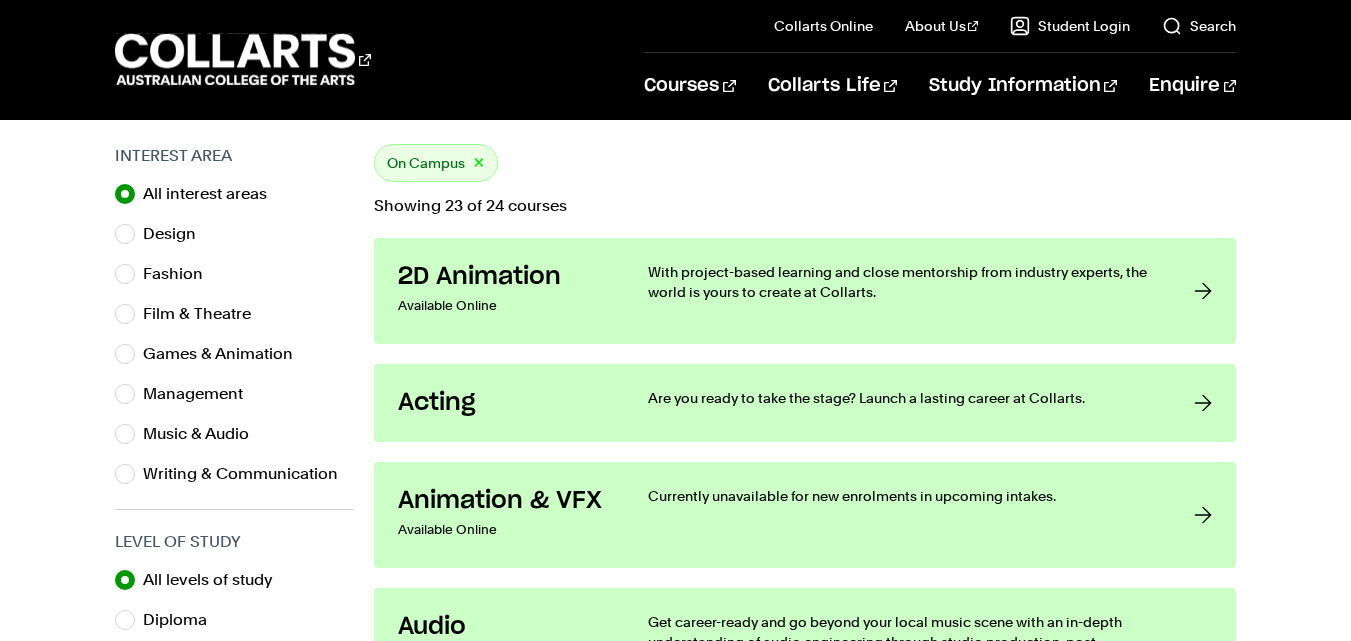scroll, scrollTop: 1000, scrollLeft: 0, axis: vertical 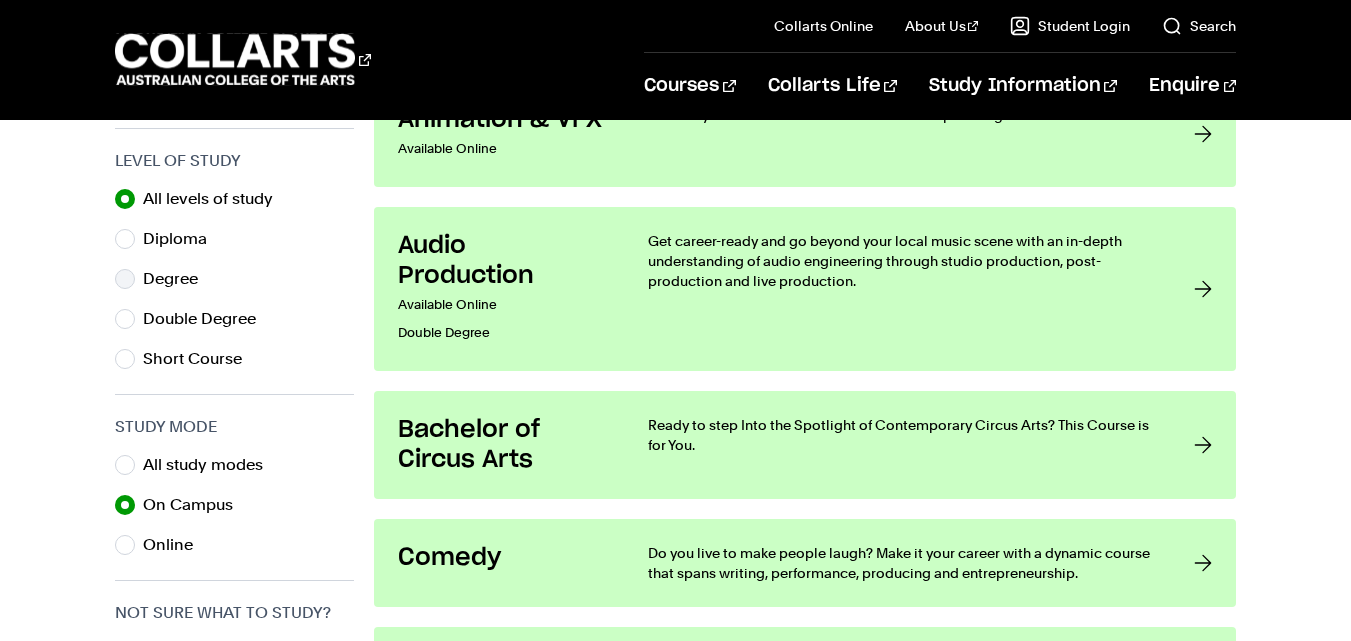 click on "Degree" at bounding box center (178, 279) 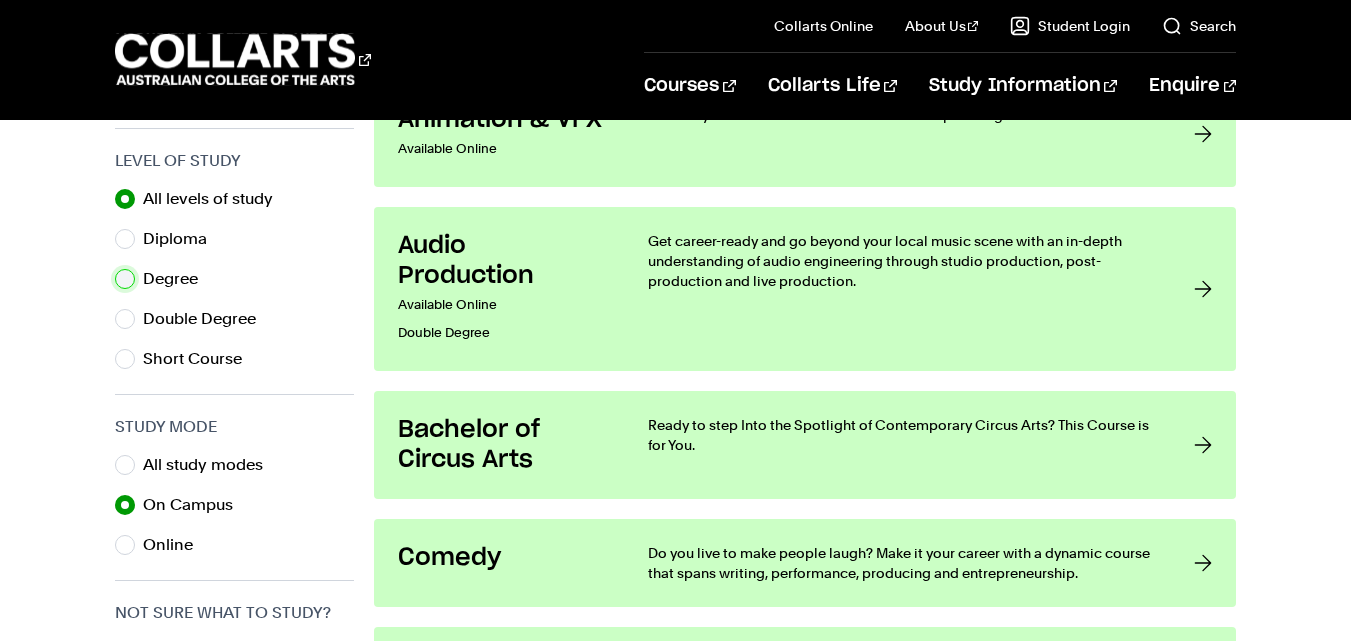 click on "Degree" at bounding box center (125, 279) 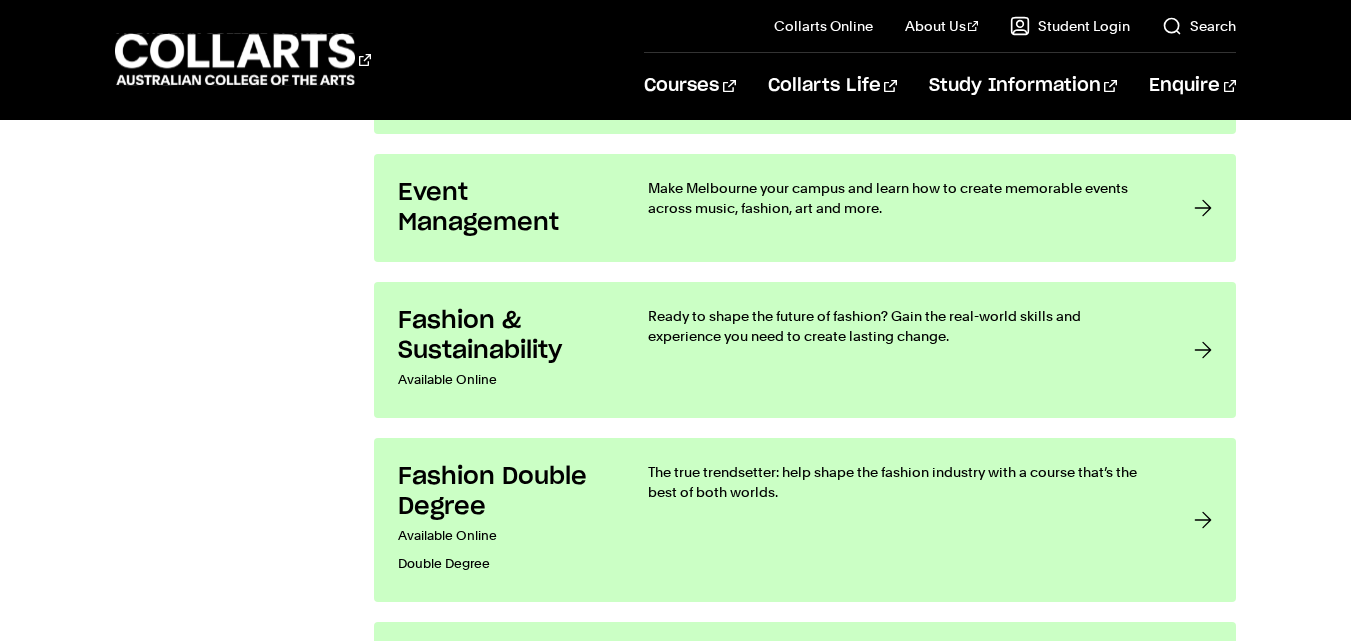 scroll, scrollTop: 1833, scrollLeft: 0, axis: vertical 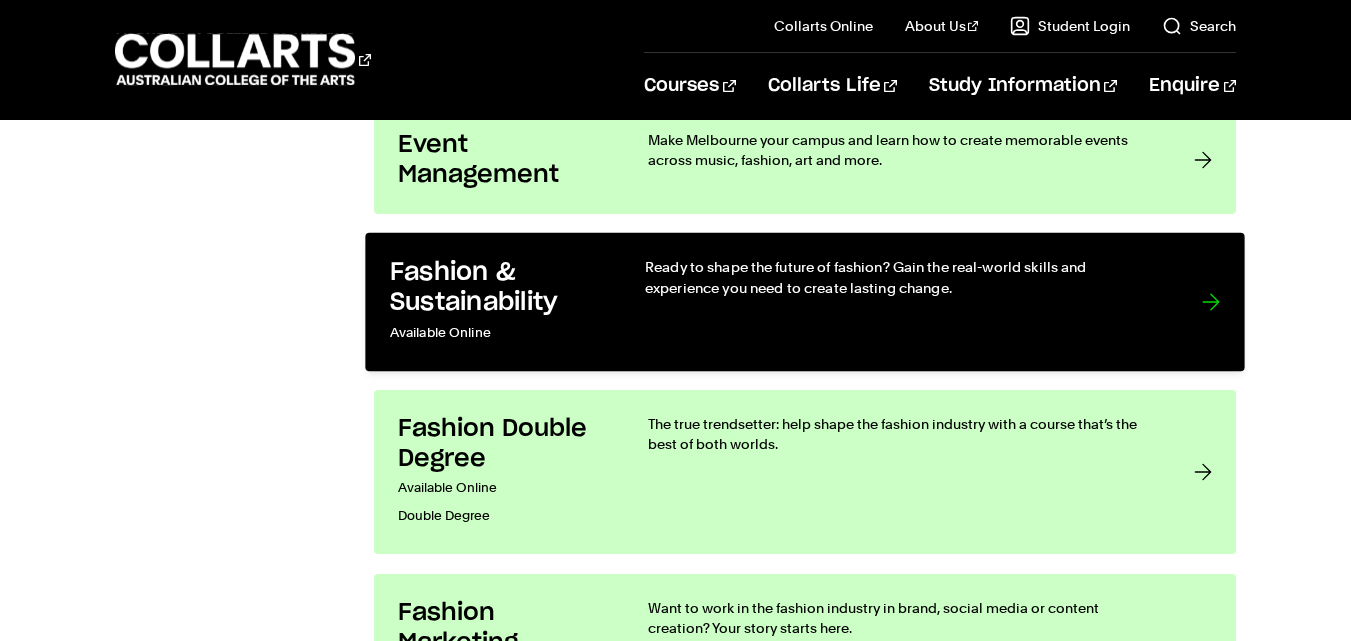 click on "Ready to shape the future of fashion? Gain the real-world skills and experience you need to create lasting change." at bounding box center (903, 302) 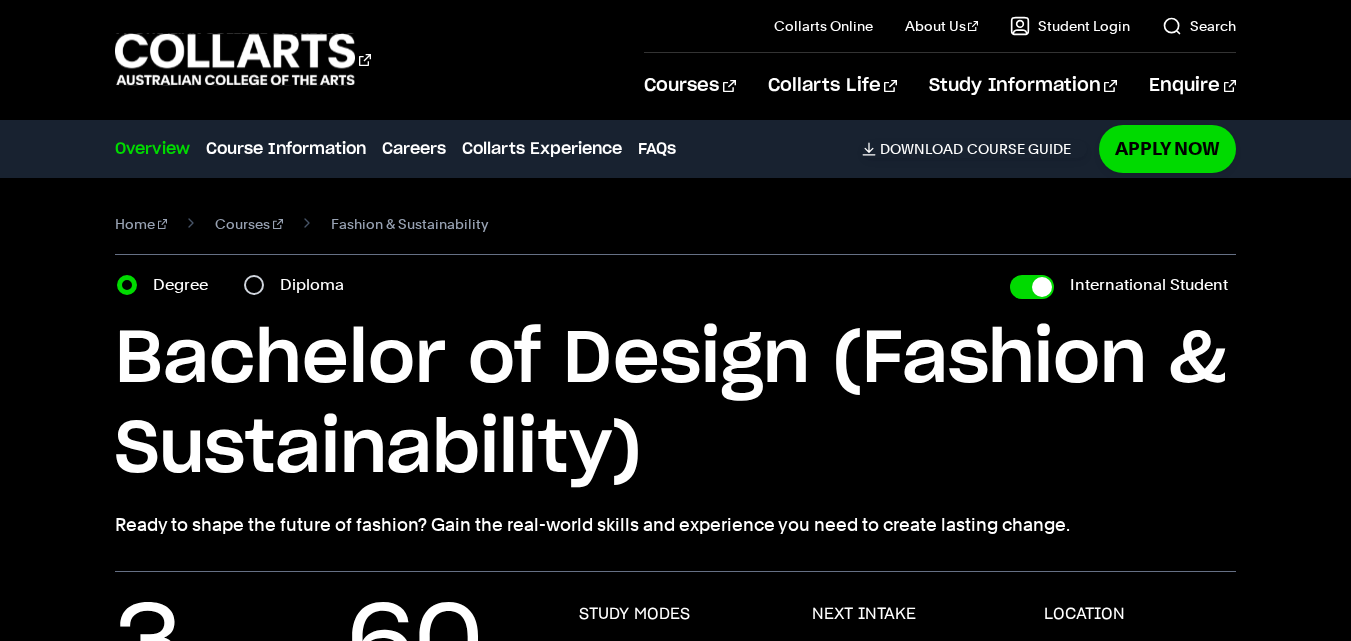 scroll, scrollTop: 0, scrollLeft: 0, axis: both 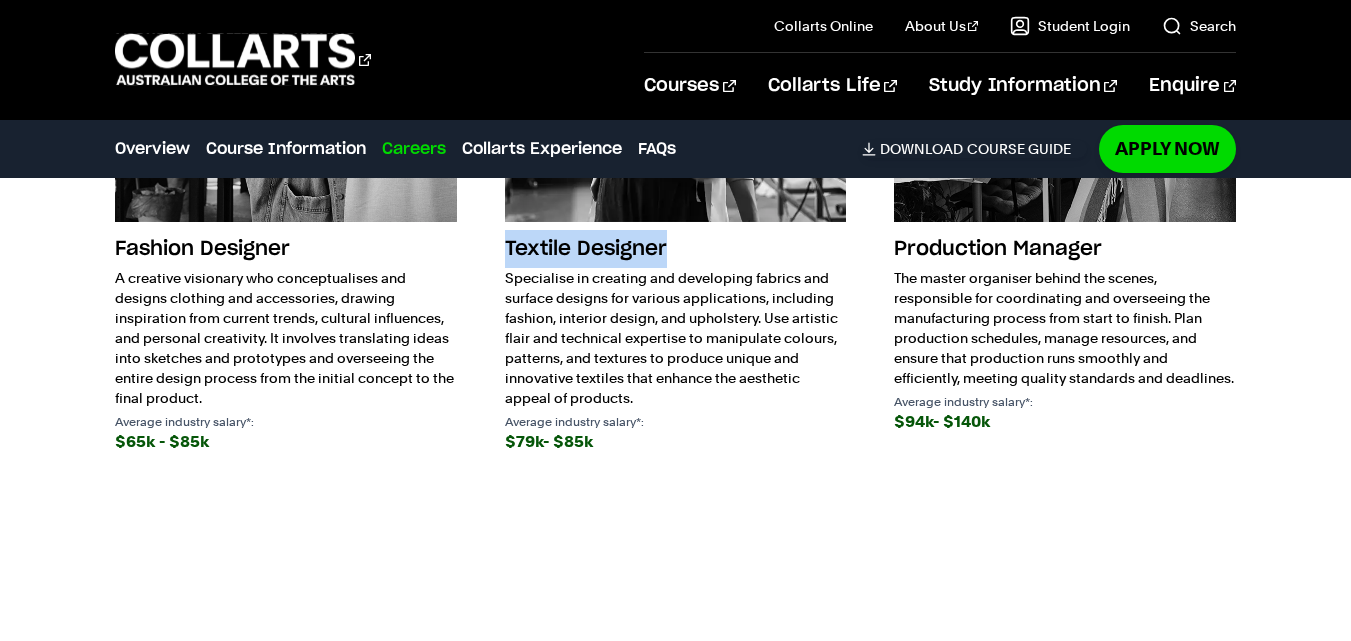drag, startPoint x: 495, startPoint y: 242, endPoint x: 719, endPoint y: 253, distance: 224.26993 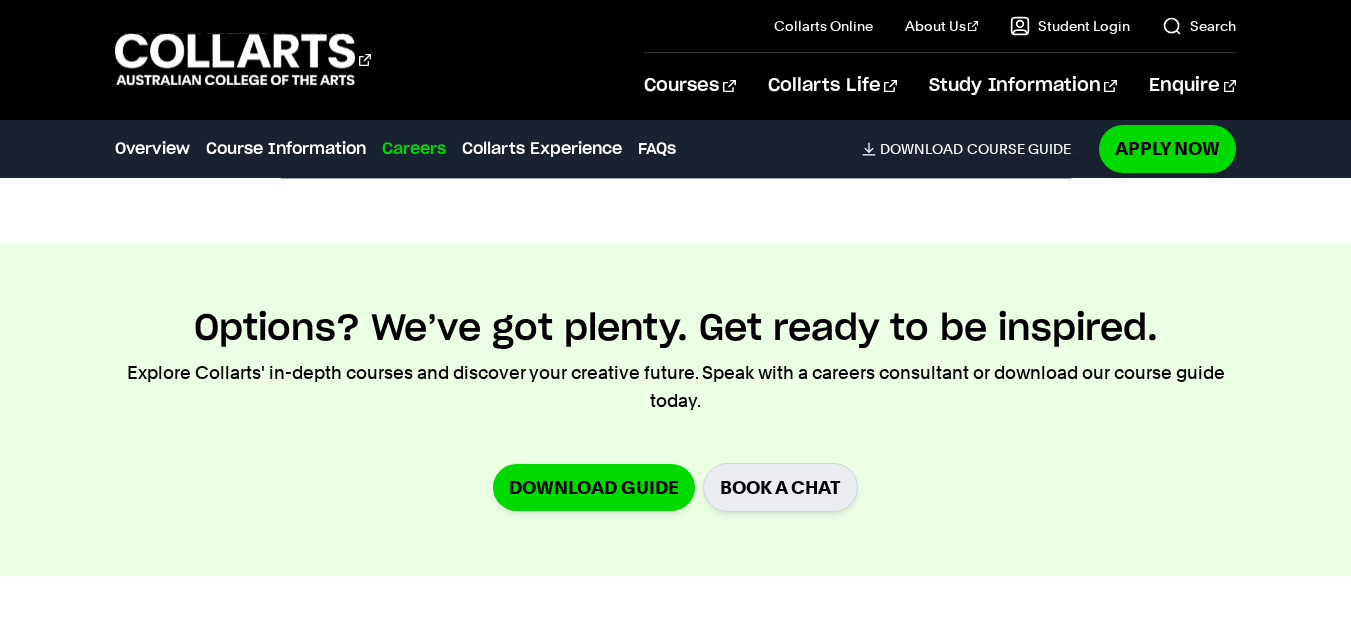 scroll, scrollTop: 2333, scrollLeft: 0, axis: vertical 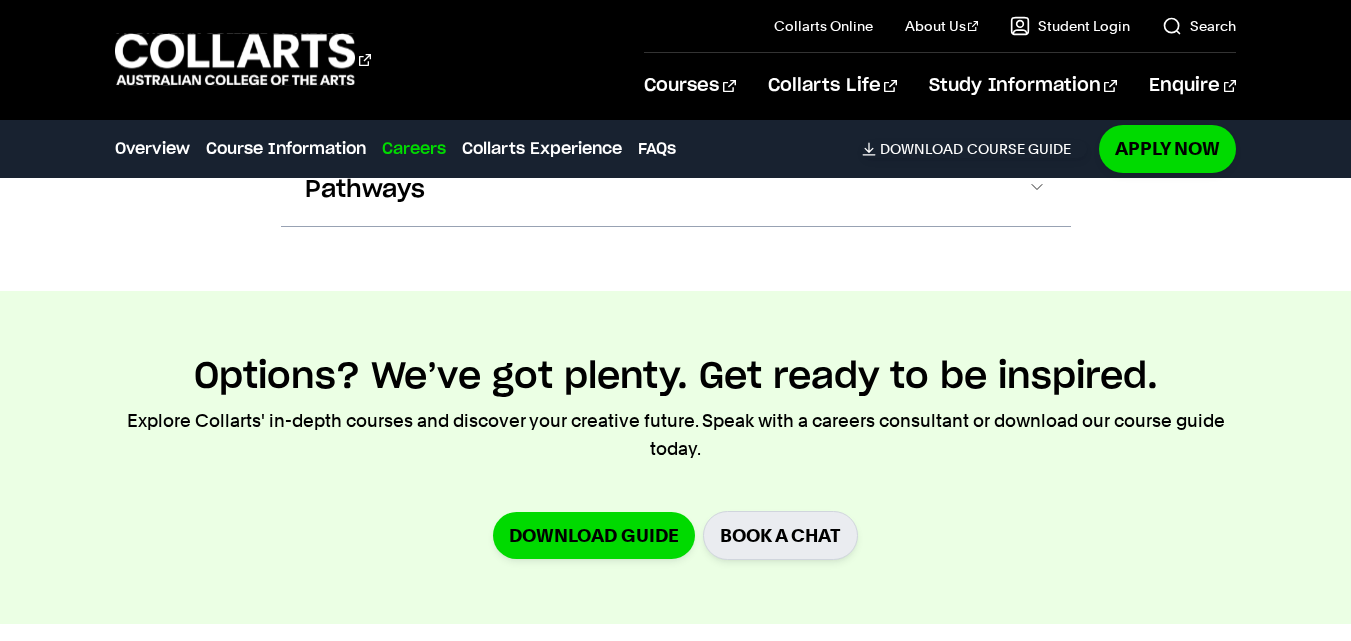 drag, startPoint x: 365, startPoint y: 370, endPoint x: 809, endPoint y: 440, distance: 449.48416 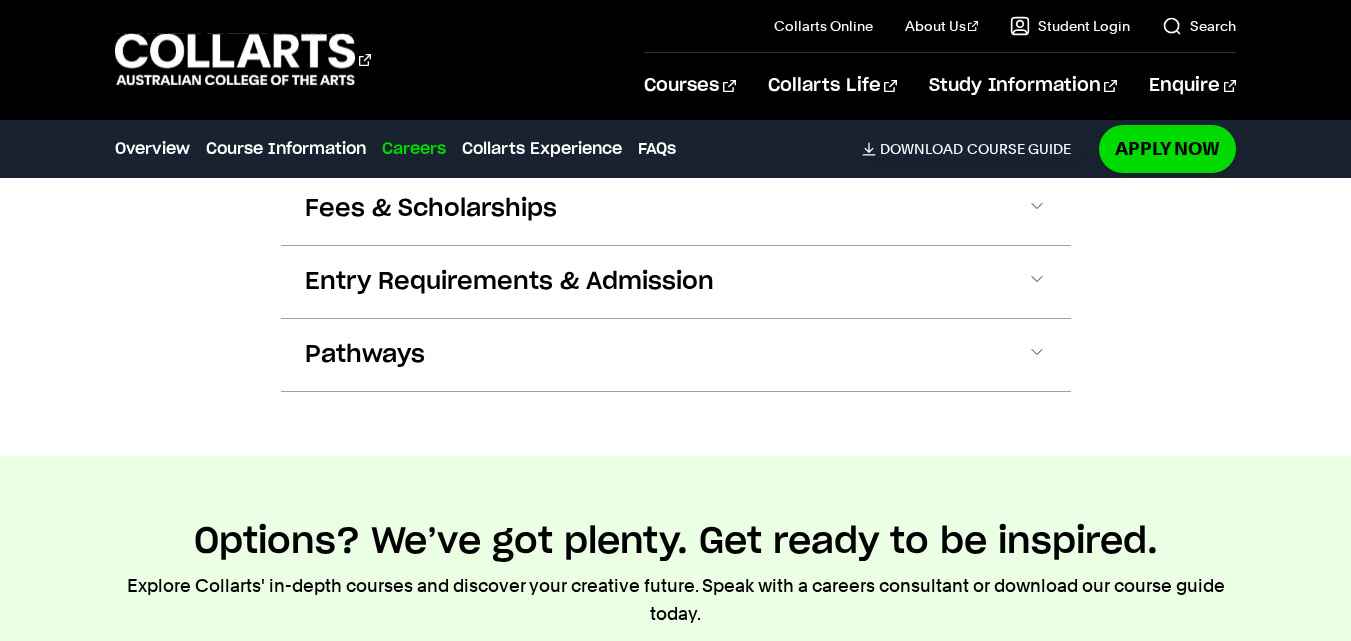 scroll, scrollTop: 2000, scrollLeft: 0, axis: vertical 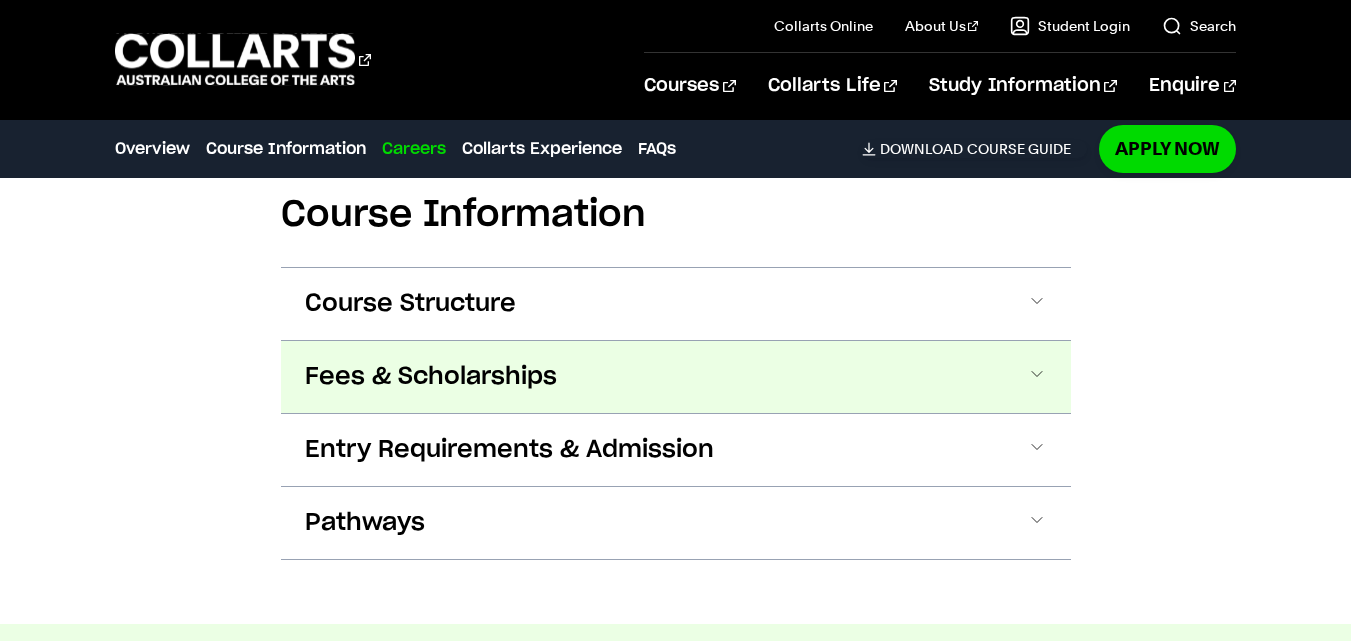 click on "Fees & Scholarships" at bounding box center [0, 0] 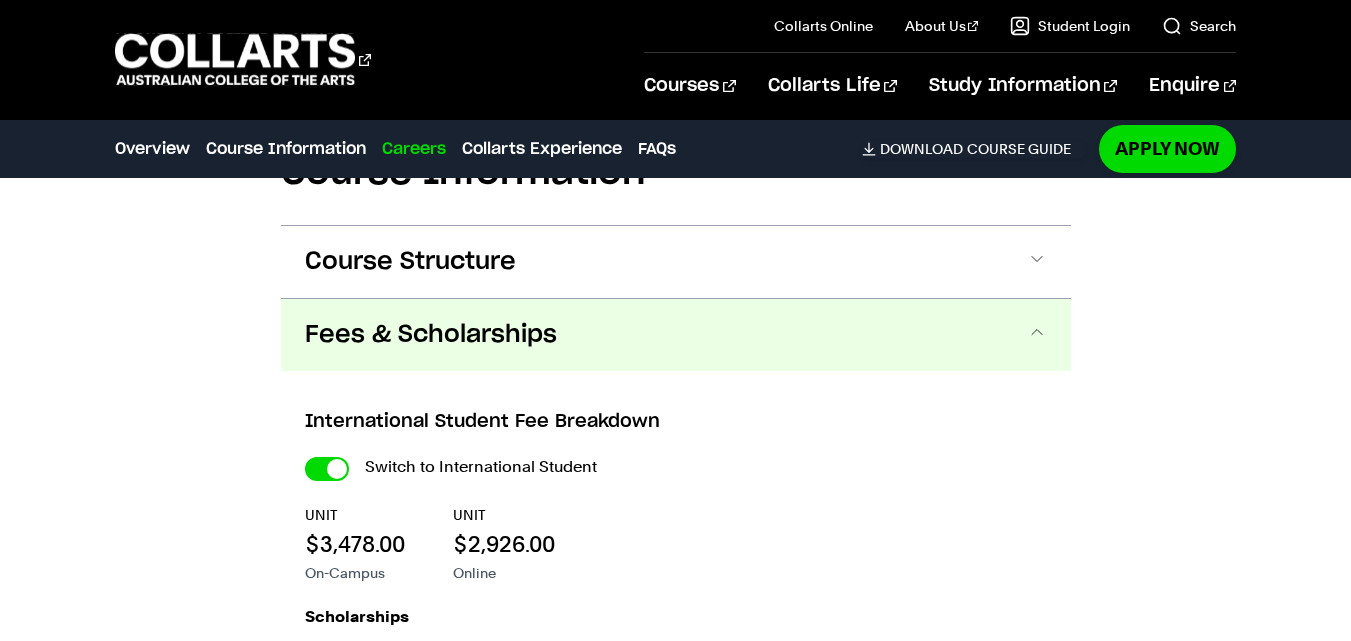 scroll, scrollTop: 1994, scrollLeft: 0, axis: vertical 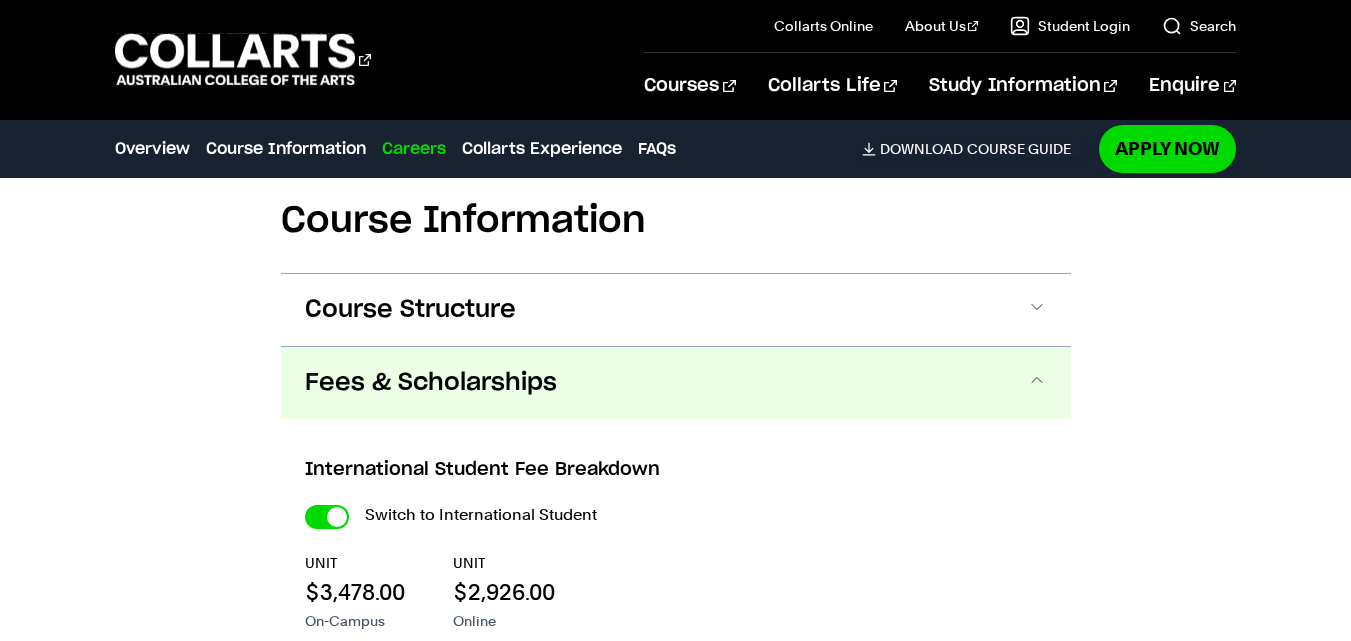 click on "Fees & Scholarships" at bounding box center (676, 383) 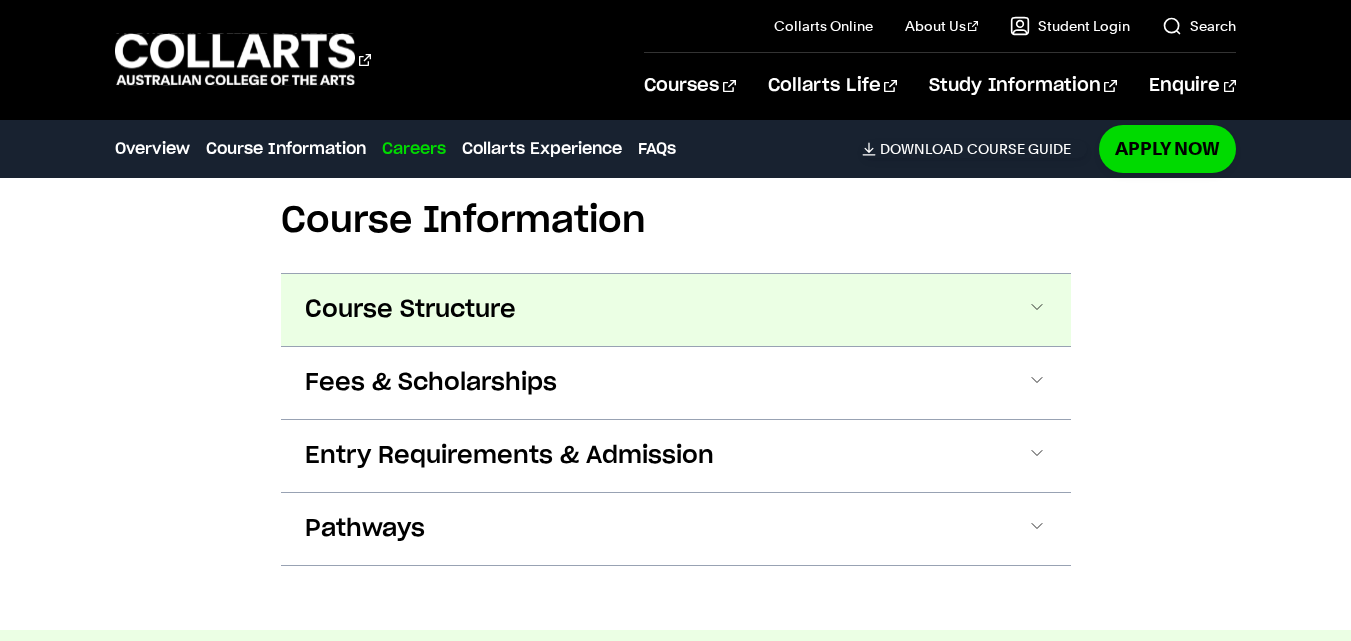 click on "Course Structure" at bounding box center (0, 0) 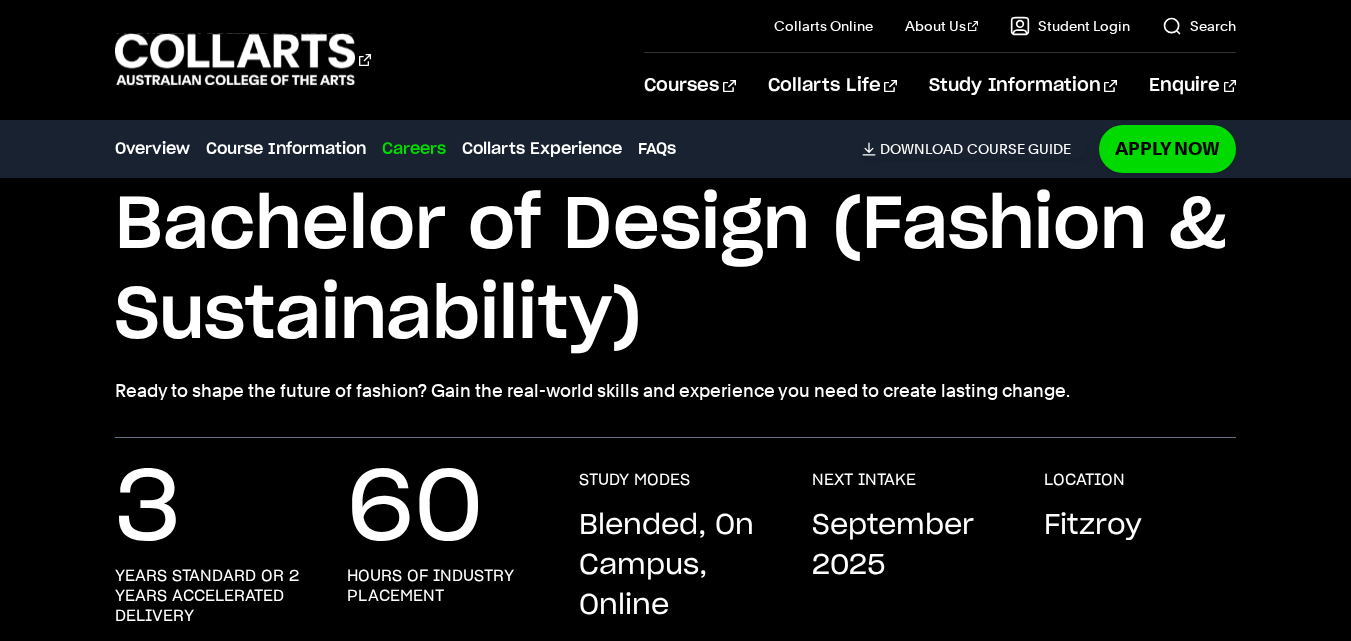scroll, scrollTop: 0, scrollLeft: 0, axis: both 